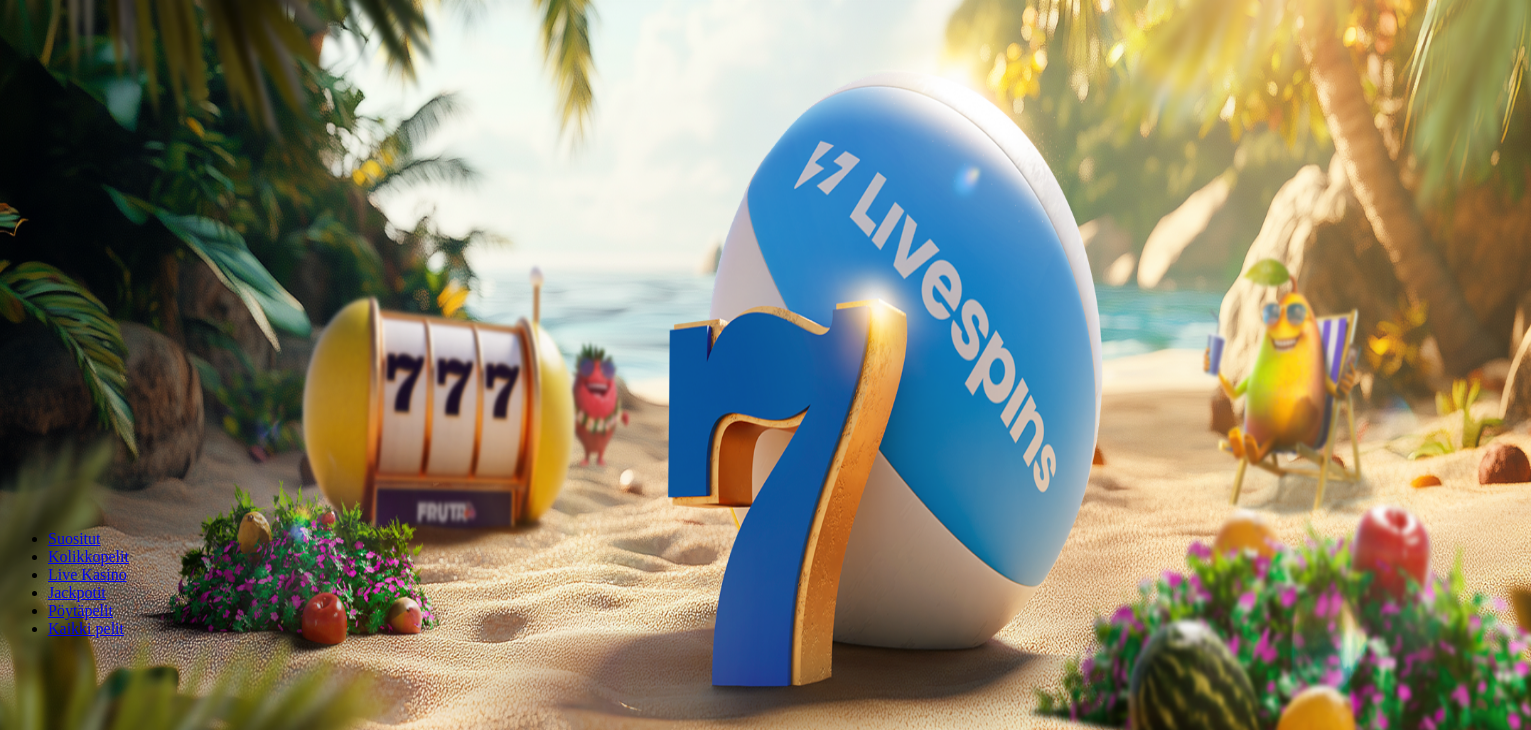 scroll, scrollTop: 0, scrollLeft: 0, axis: both 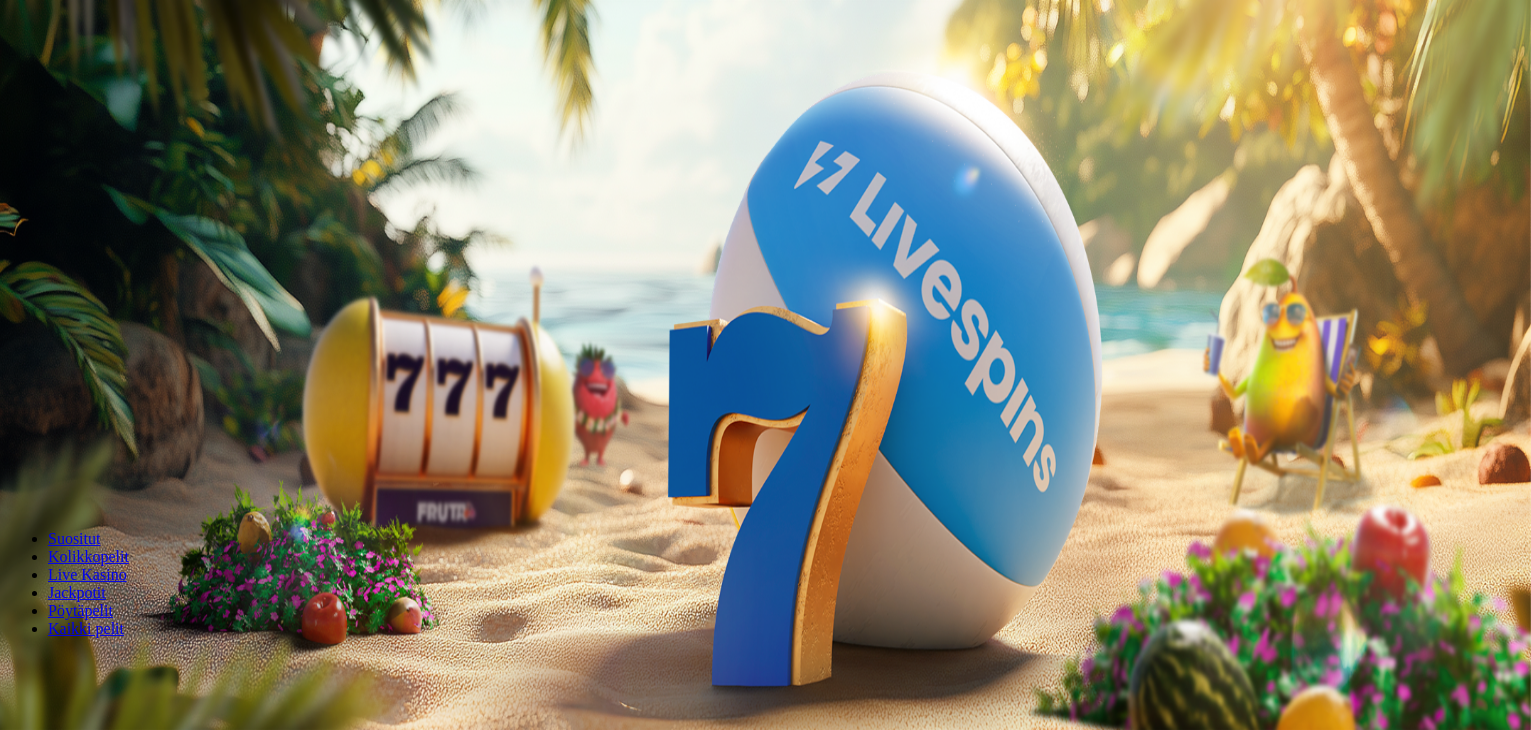 click on "Talletus" at bounding box center (38, 72) 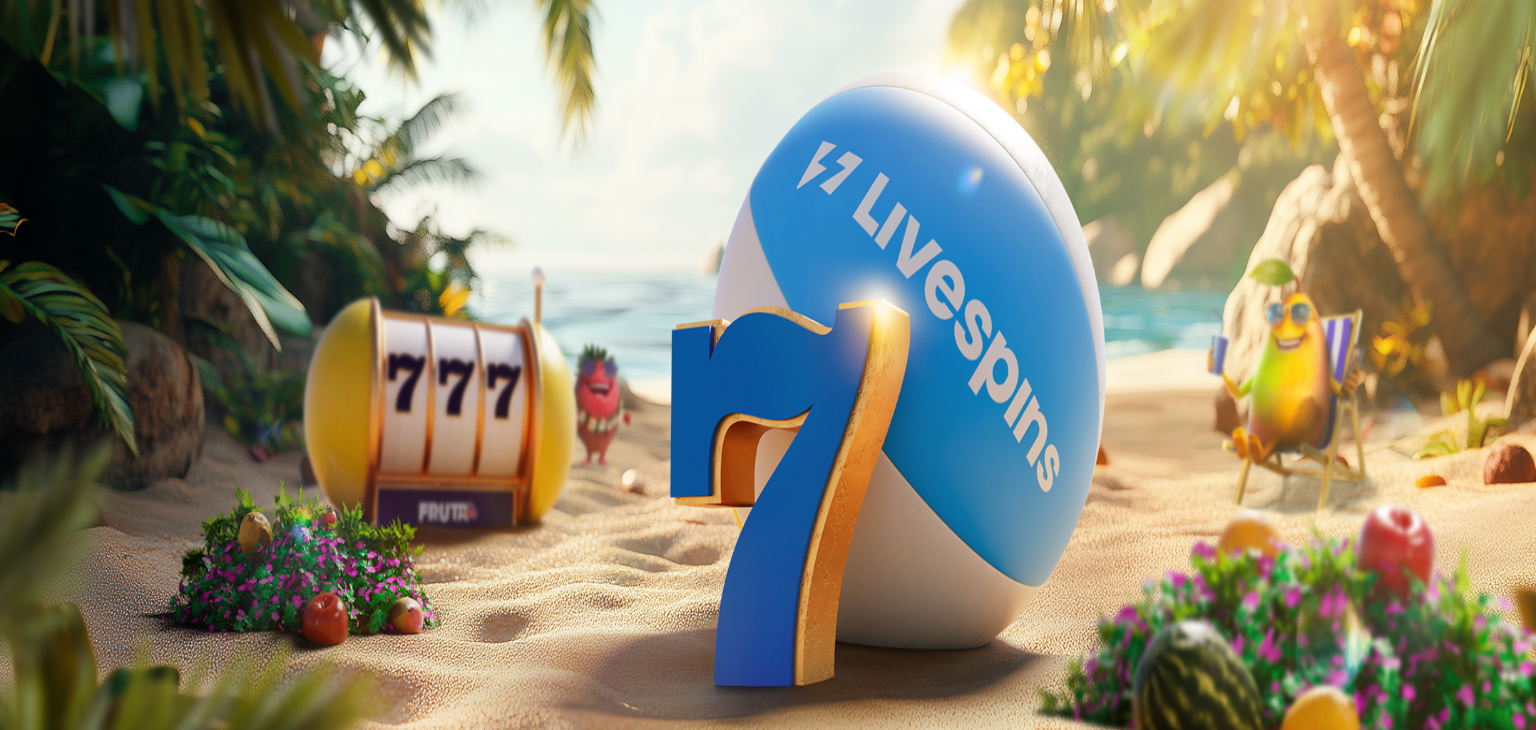 click on "***" at bounding box center (79, 468) 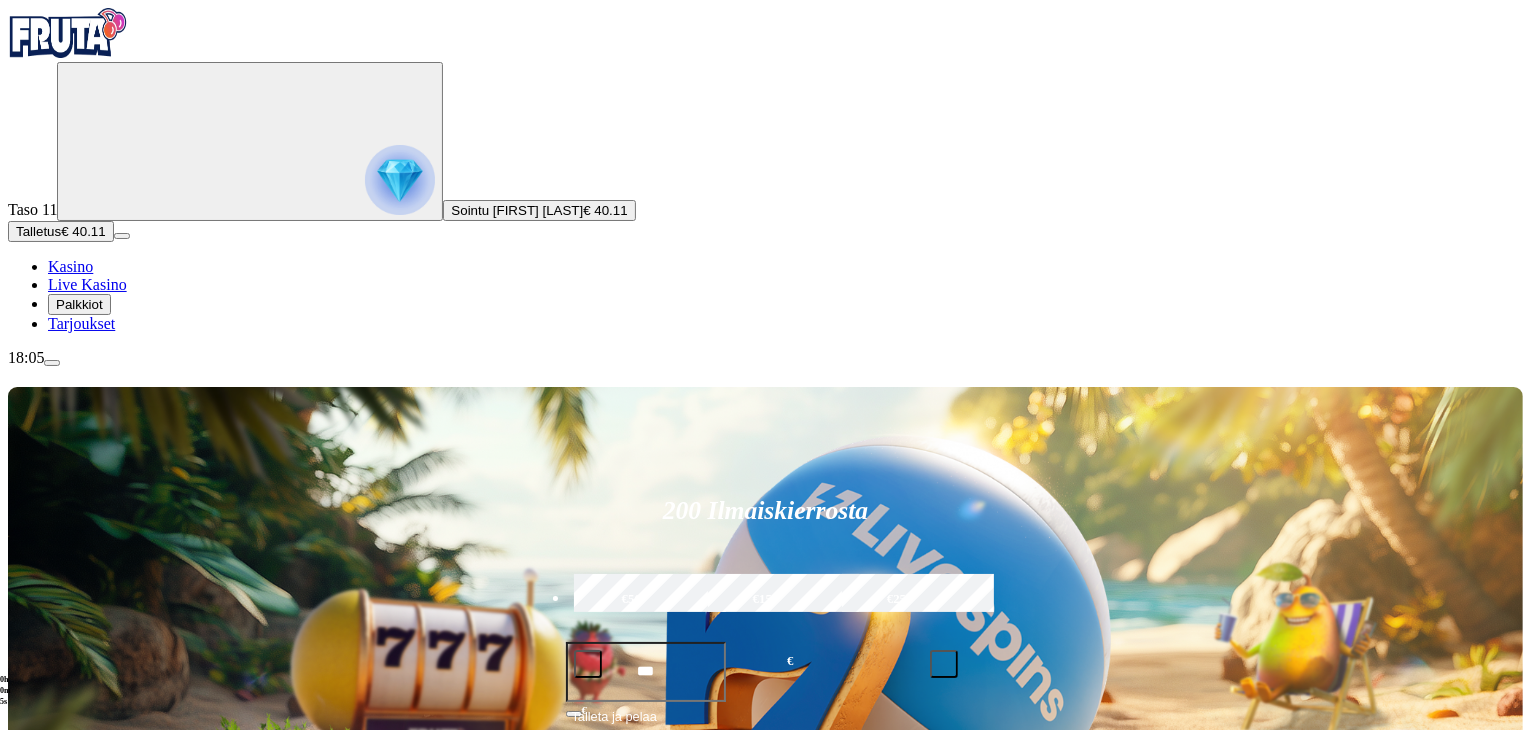 drag, startPoint x: 1529, startPoint y: 20, endPoint x: 1535, endPoint y: 108, distance: 88.20431 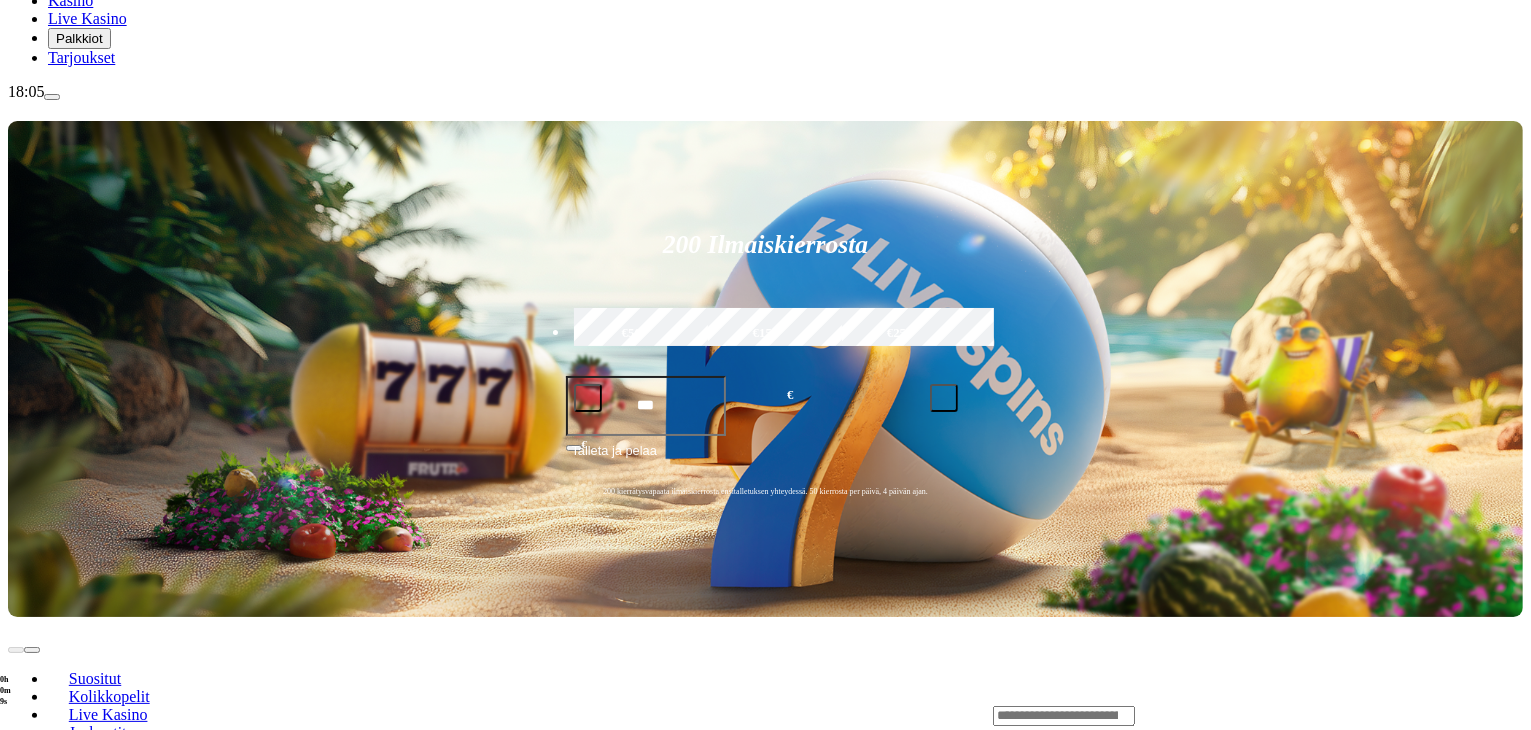 scroll, scrollTop: 303, scrollLeft: 0, axis: vertical 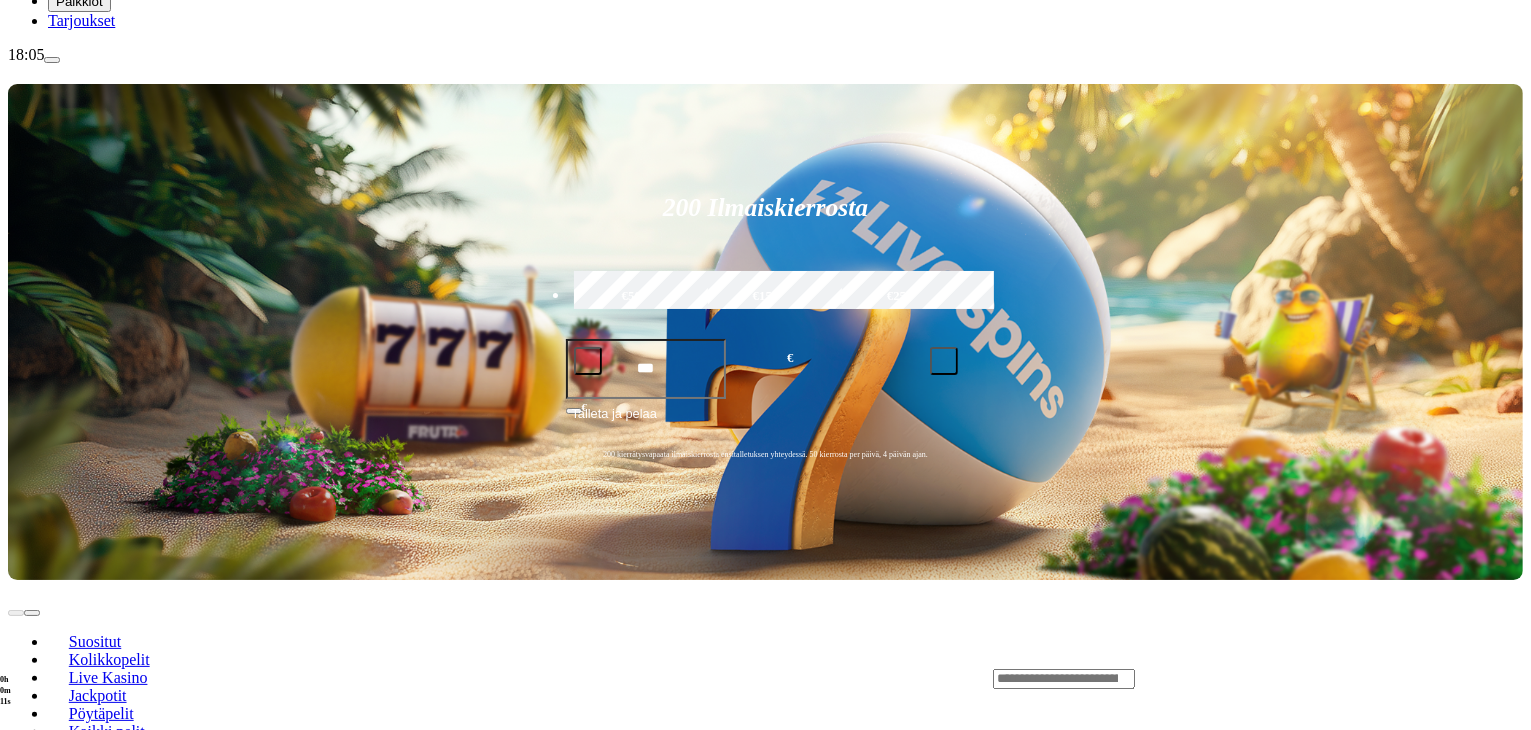 click on "Pelaa nyt" at bounding box center [77, 1278] 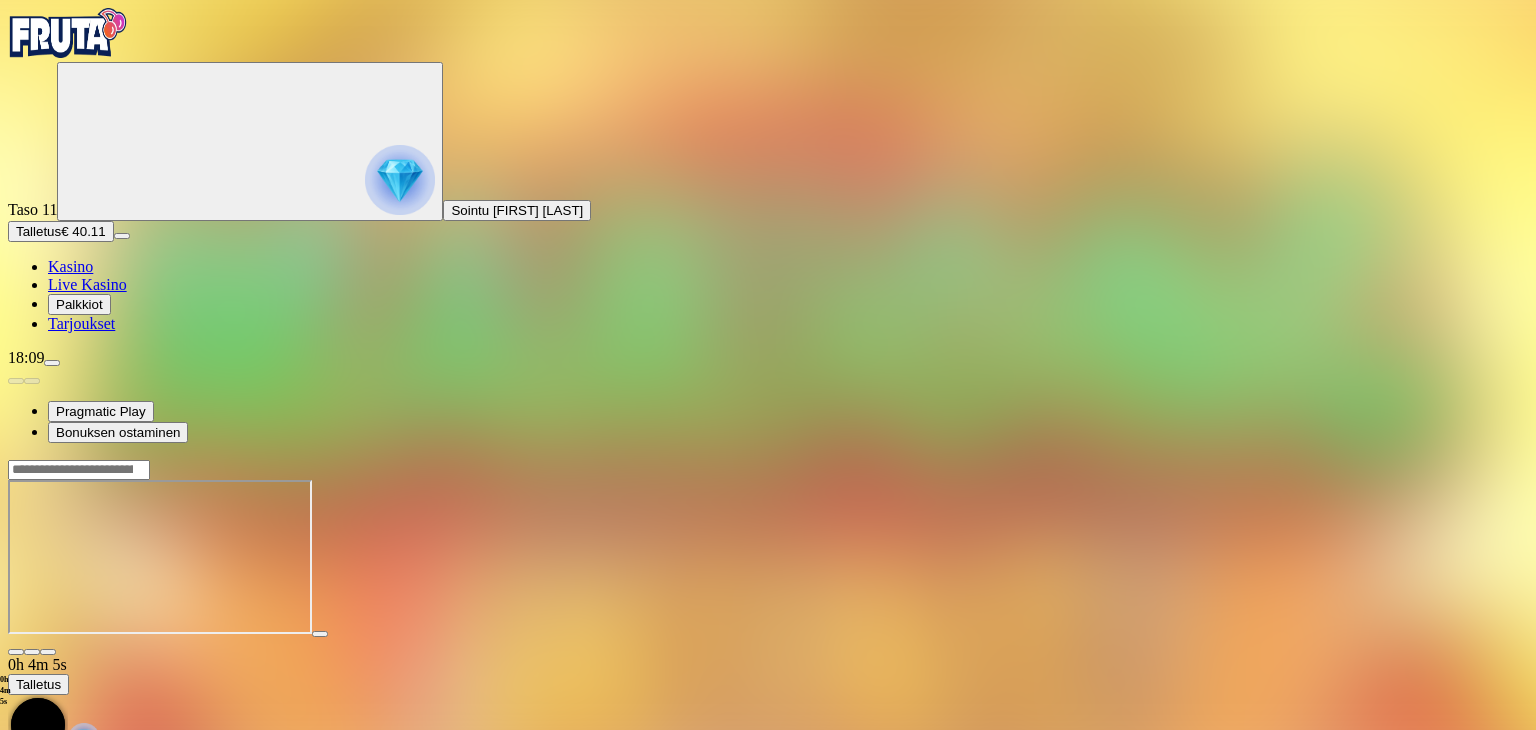 click on "Palkkiot" at bounding box center [79, 304] 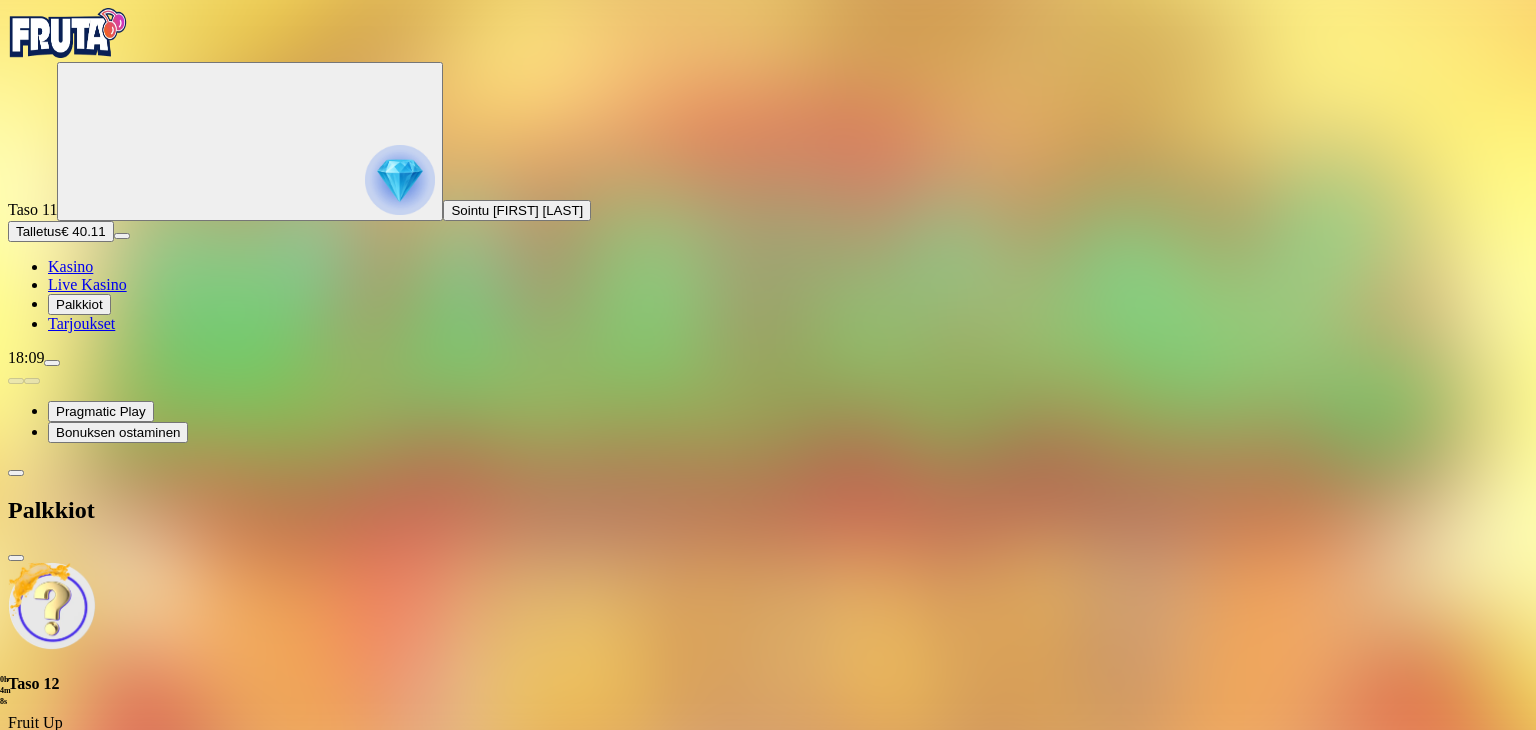 click on "Tarjoukset" at bounding box center (81, 323) 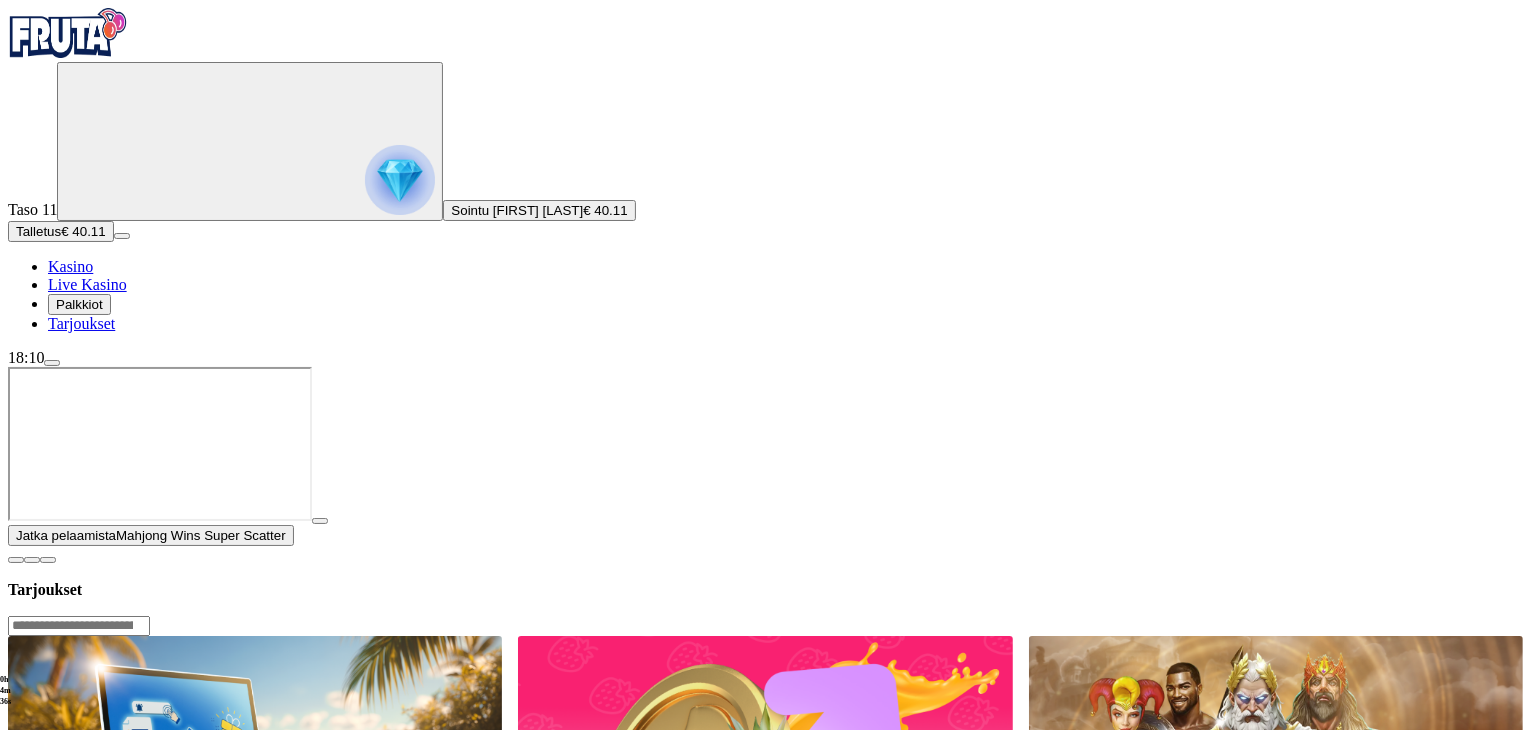 click on "Talletus € 40.11" at bounding box center [61, 231] 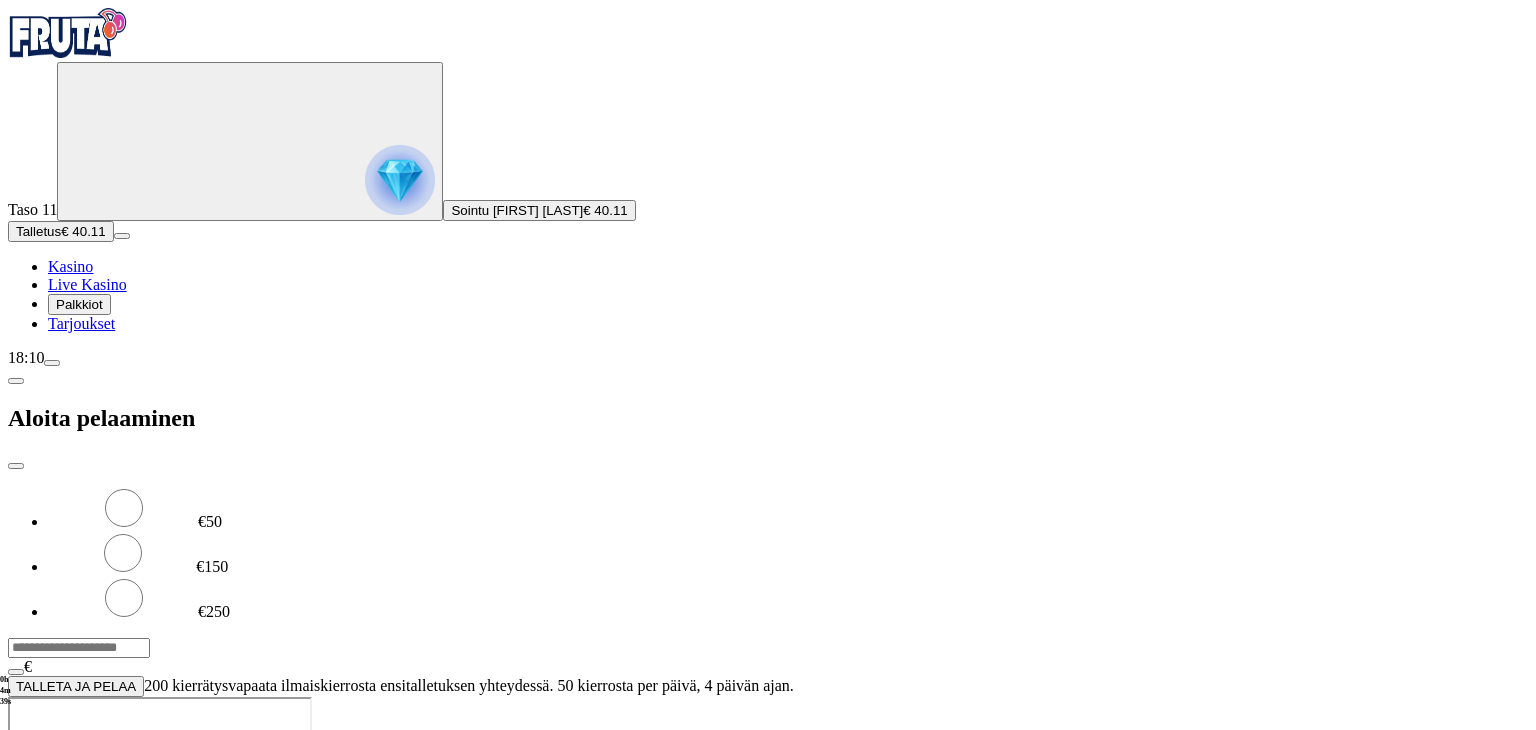 click on "***" at bounding box center [79, 648] 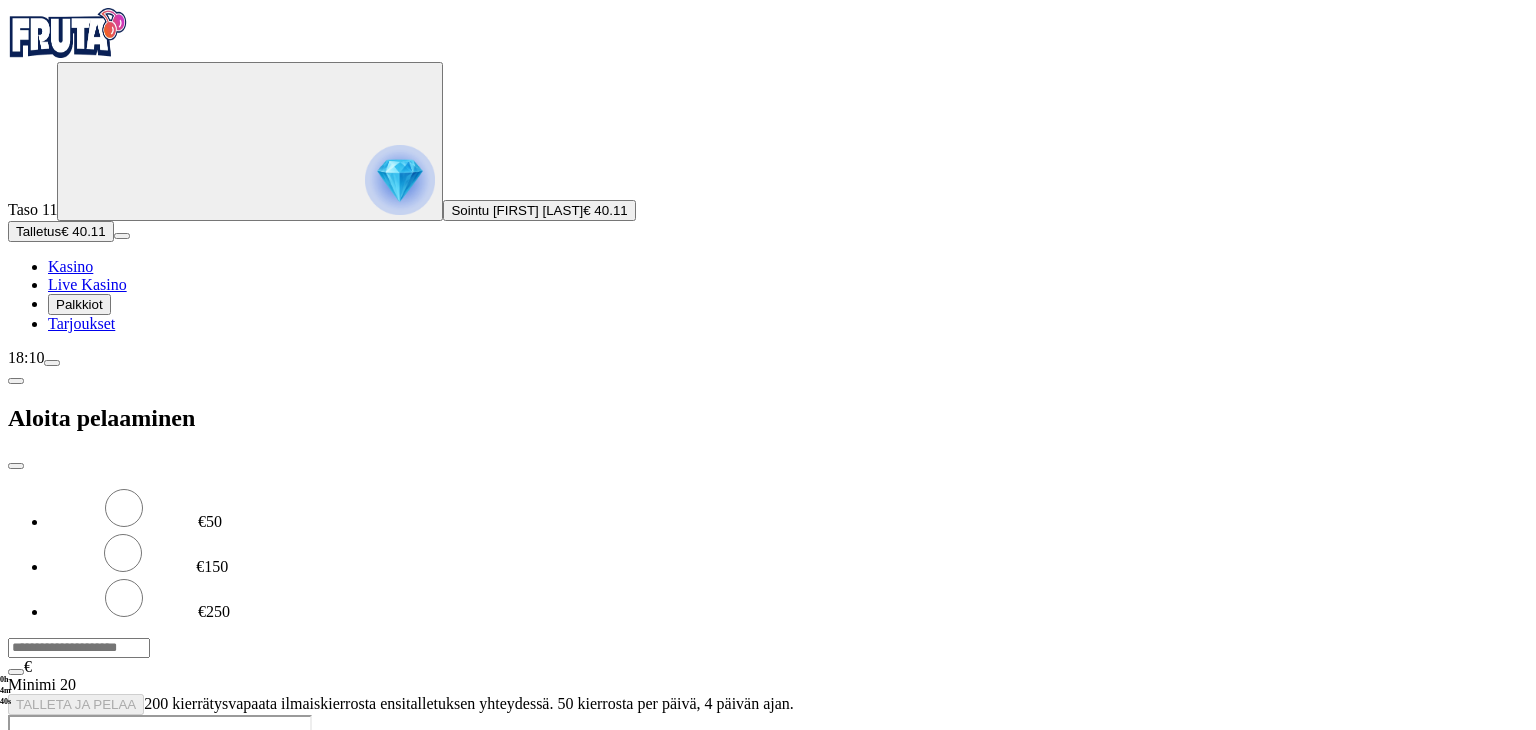 type on "*" 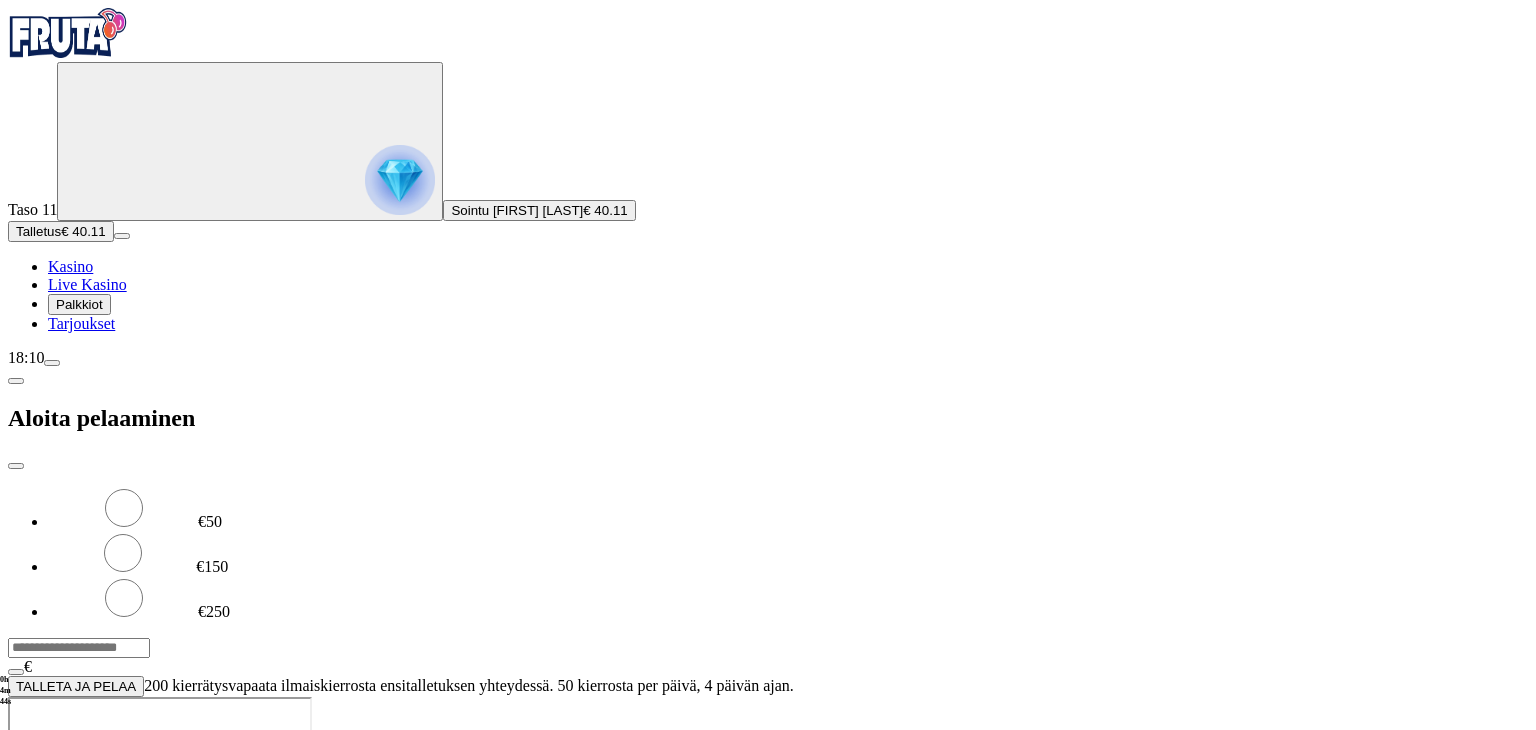 type on "**" 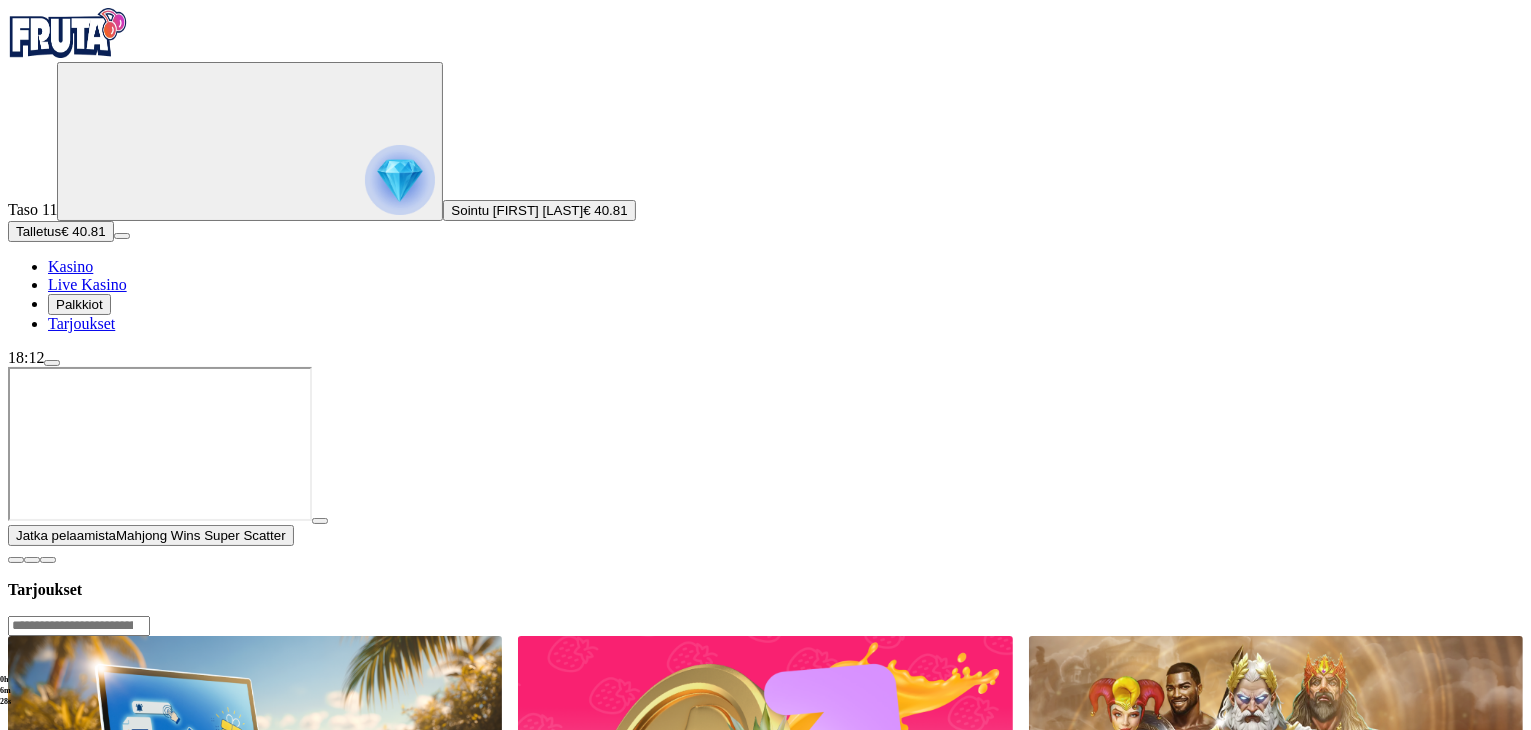 click on "Kasino" at bounding box center [70, 266] 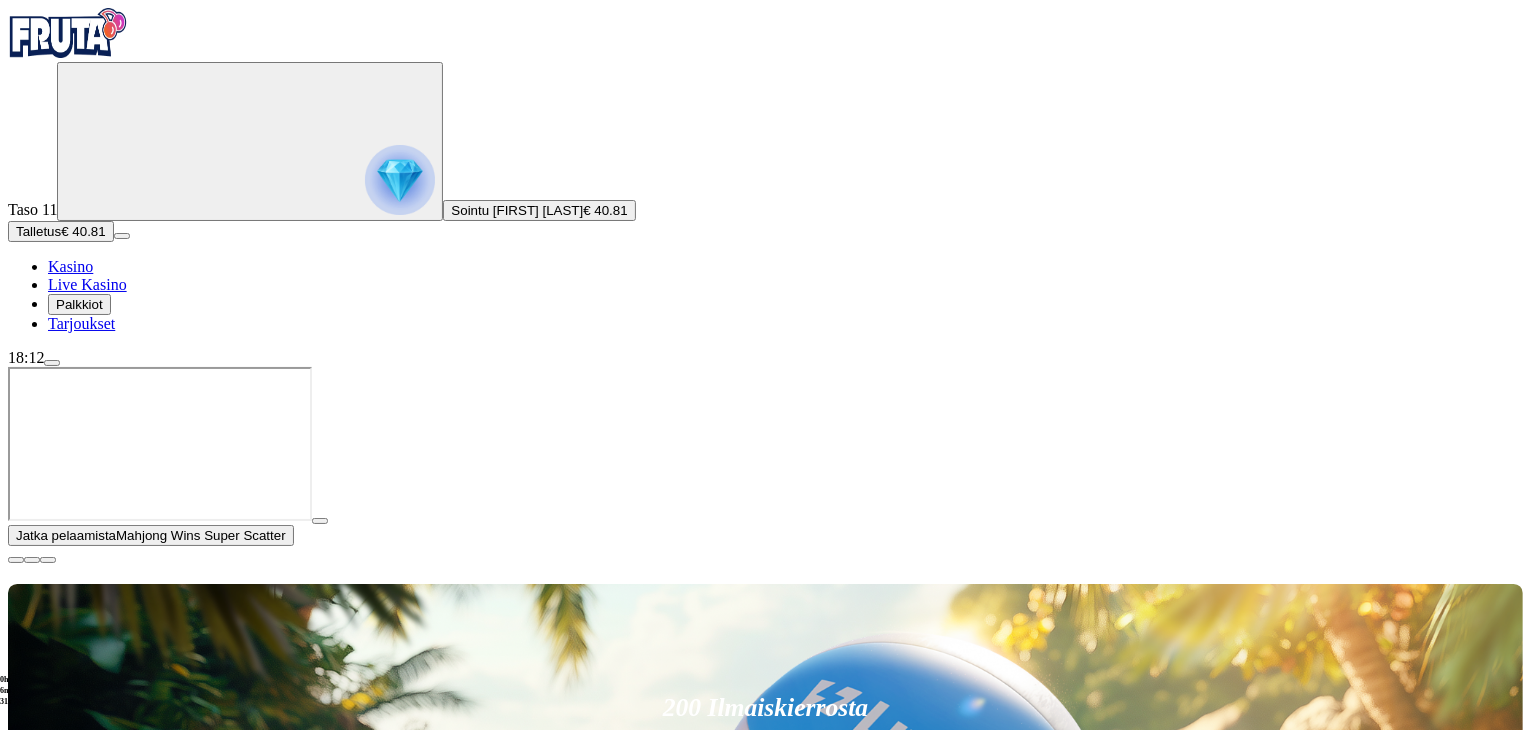 click at bounding box center (16, 560) 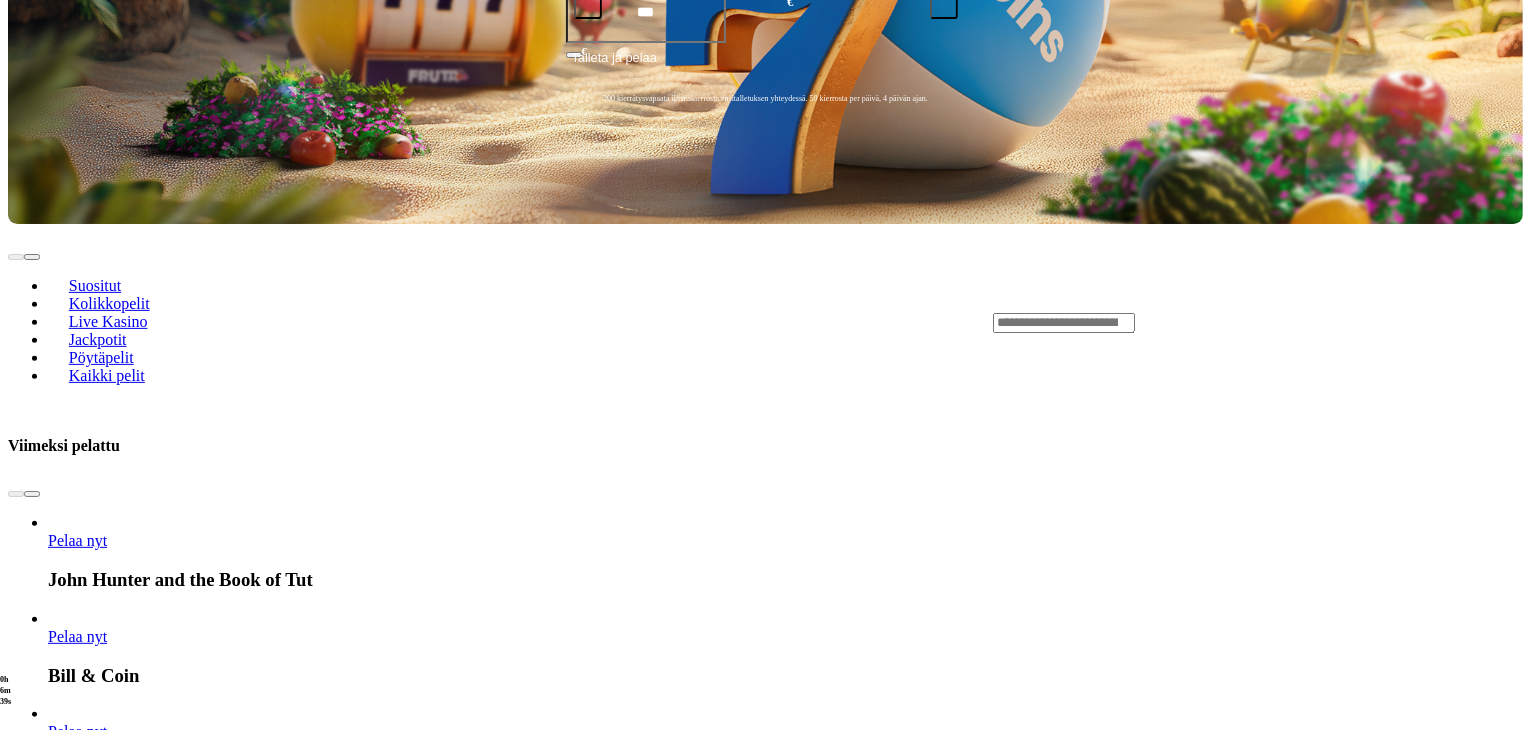 scroll, scrollTop: 661, scrollLeft: 0, axis: vertical 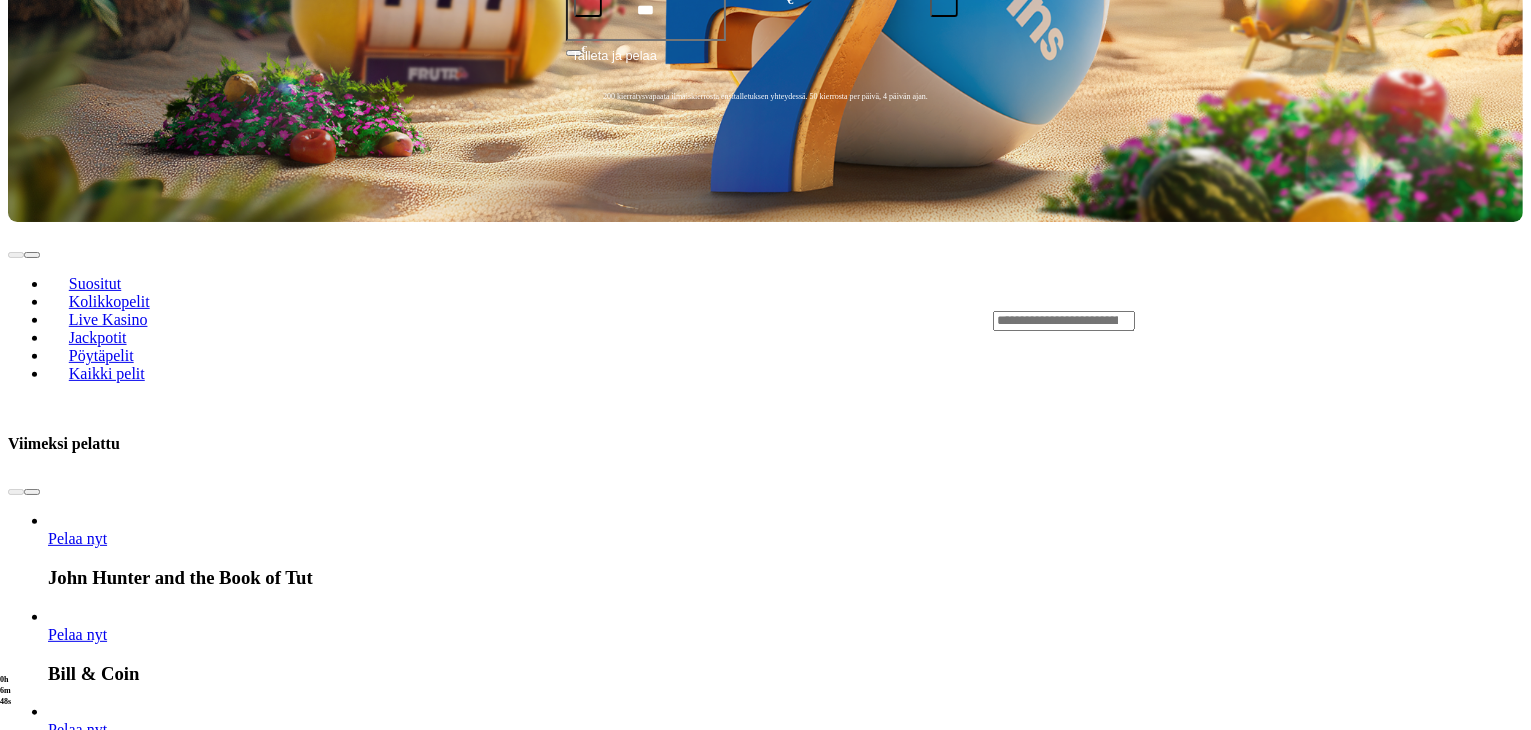 click on "Pelaa nyt" at bounding box center (77, 3138) 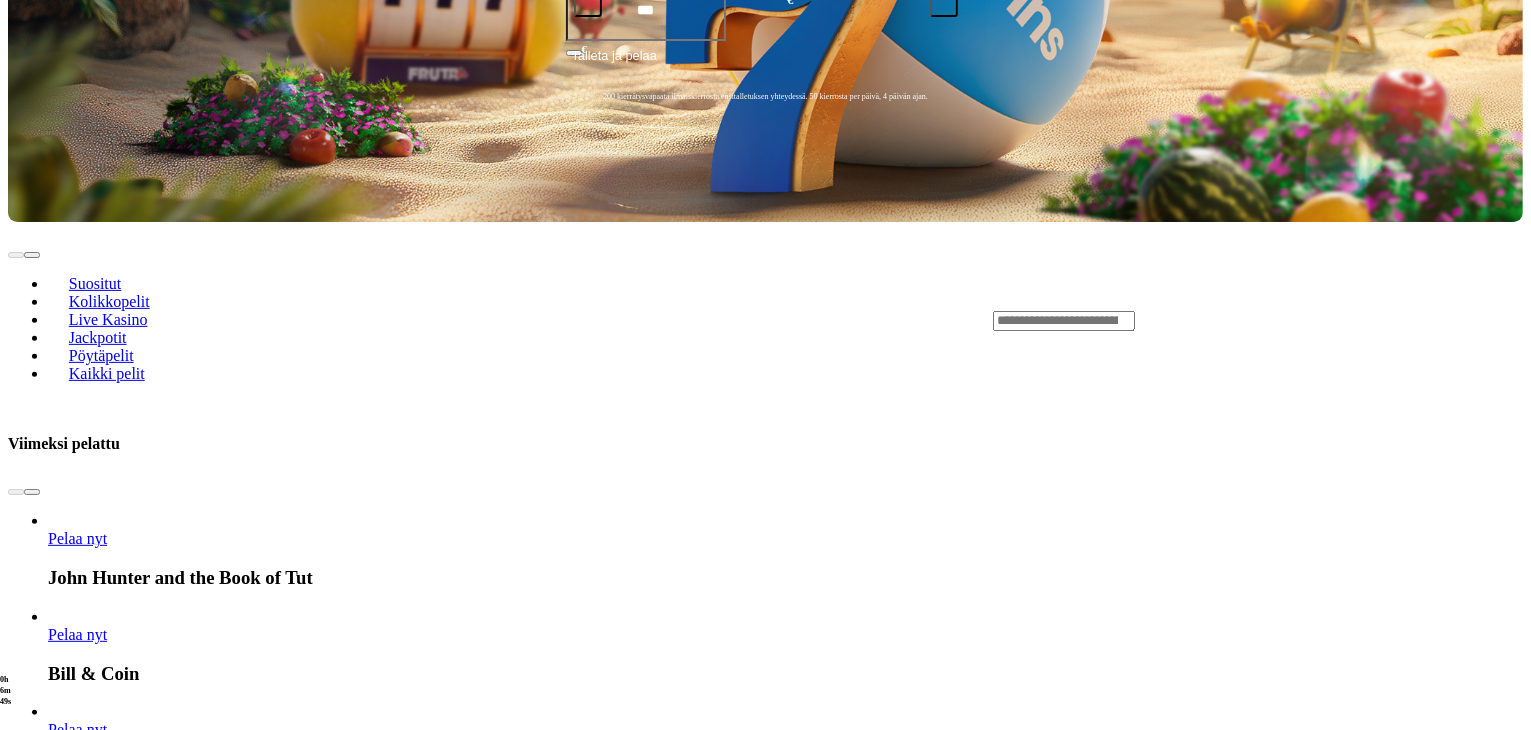 scroll, scrollTop: 0, scrollLeft: 0, axis: both 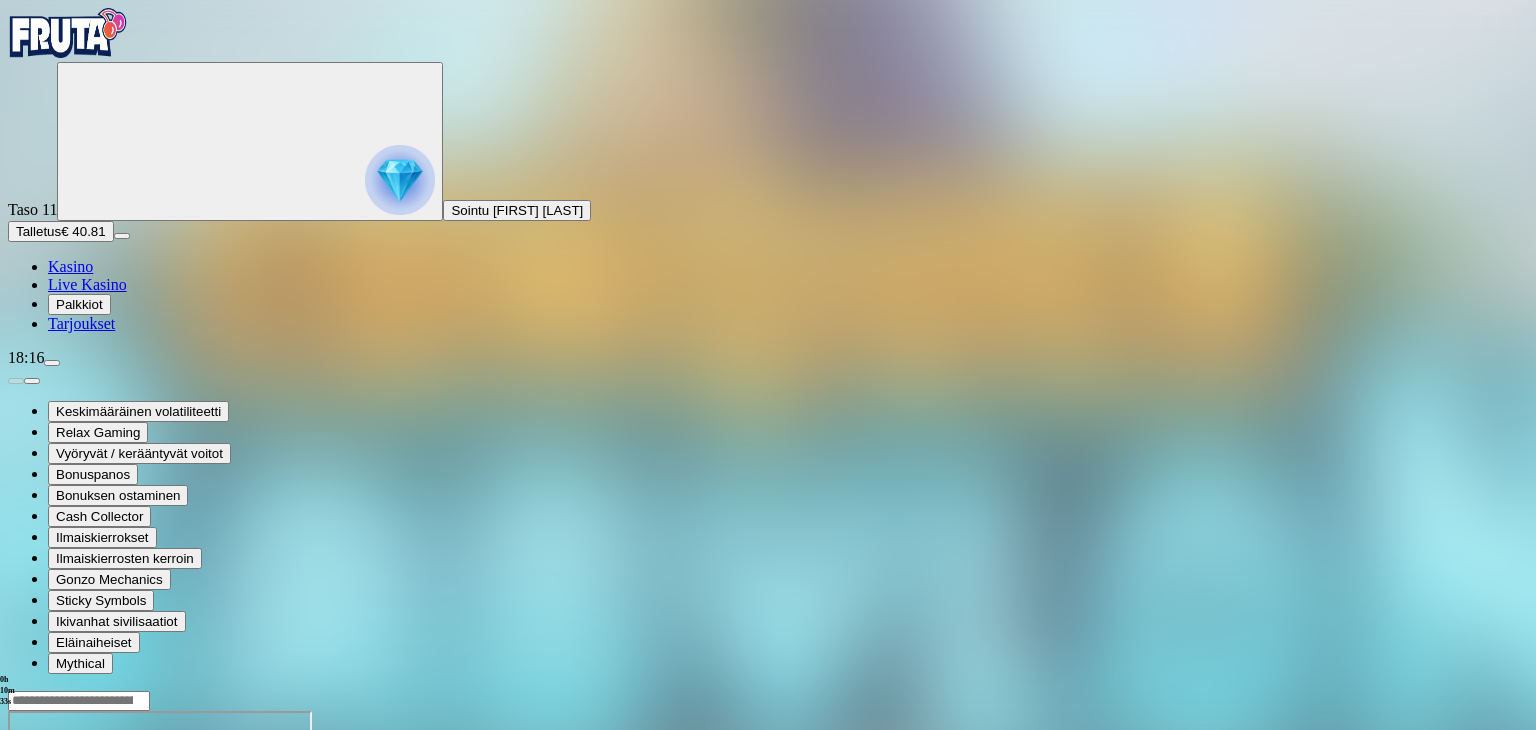 click at bounding box center (16, 883) 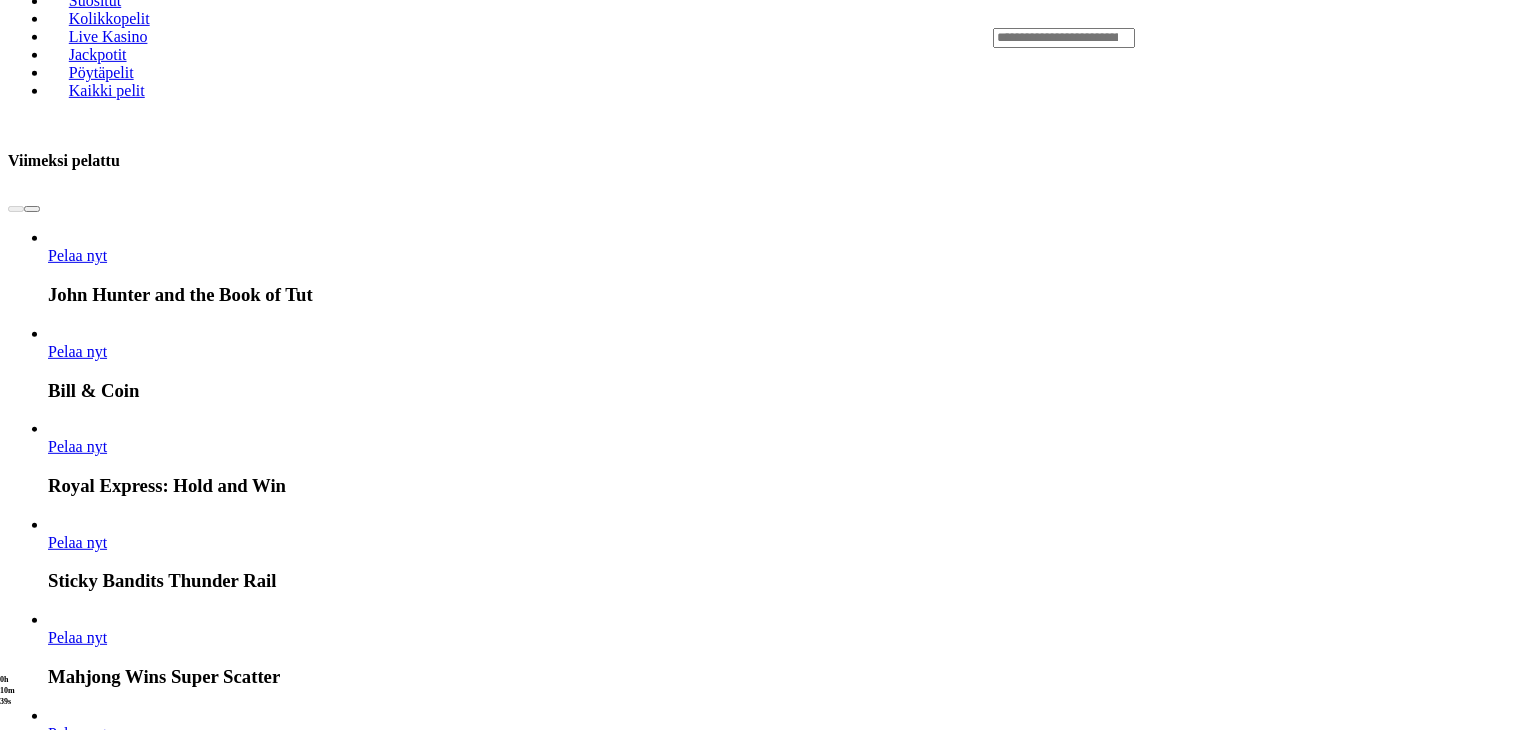 scroll, scrollTop: 938, scrollLeft: 0, axis: vertical 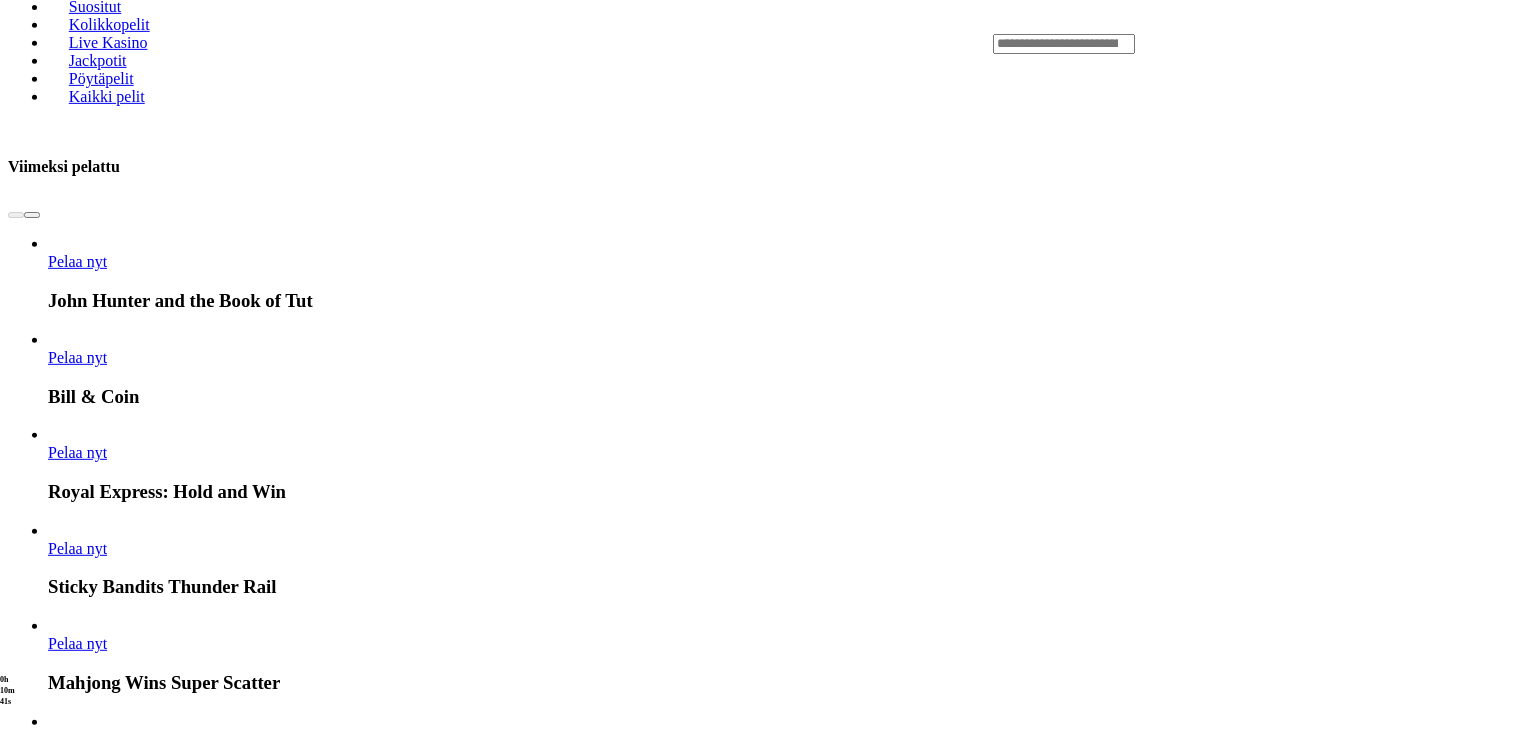 click at bounding box center [32, 2529] 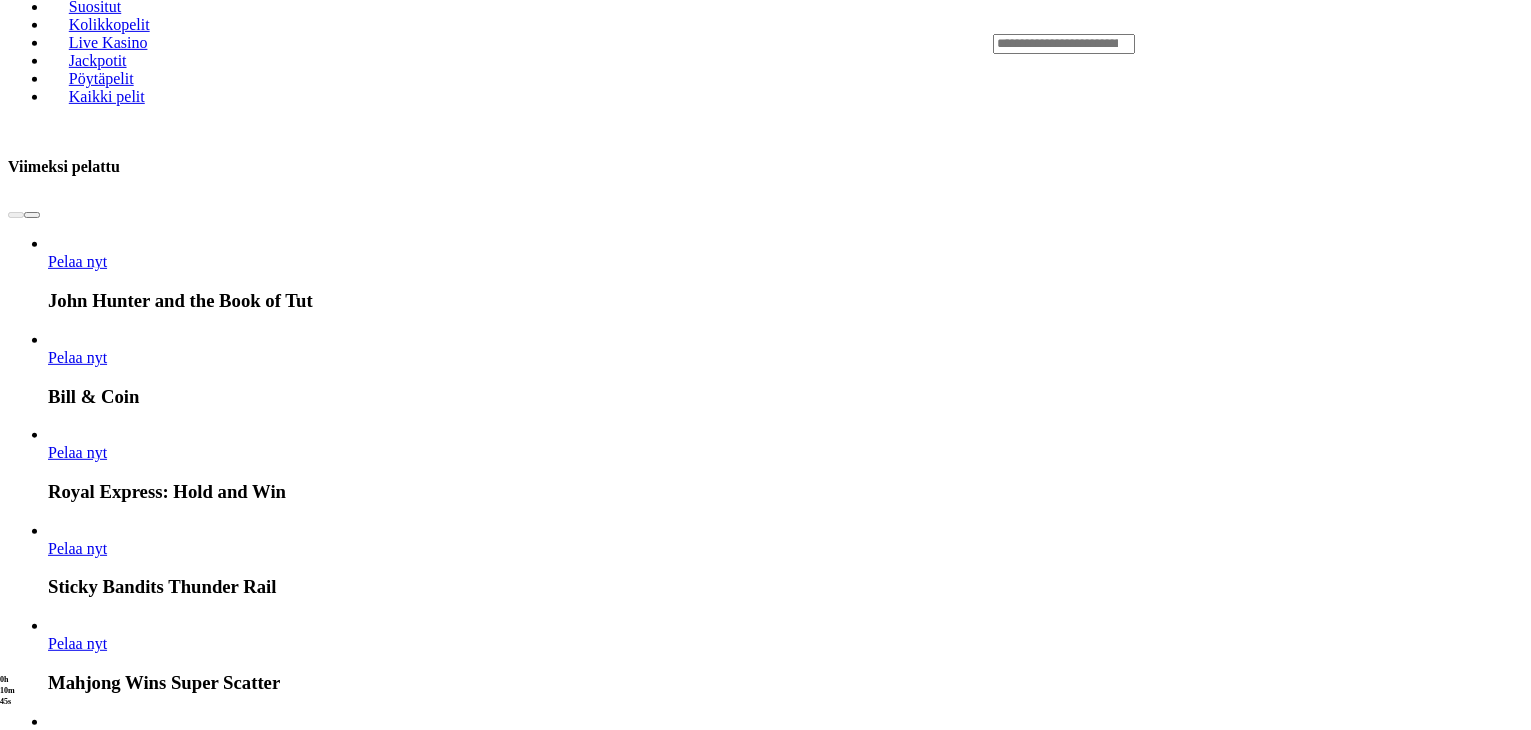 click at bounding box center [32, 2529] 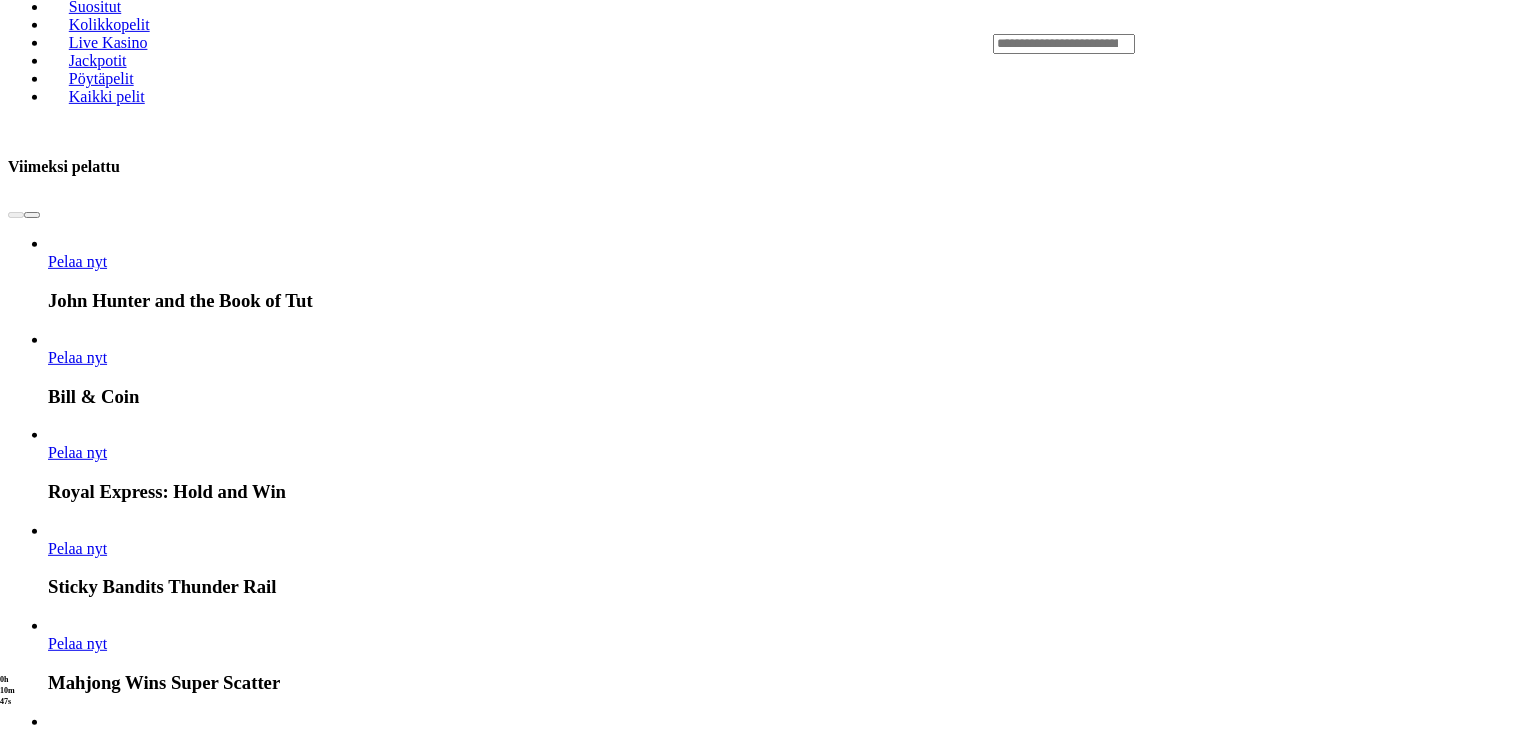 click at bounding box center [32, 2529] 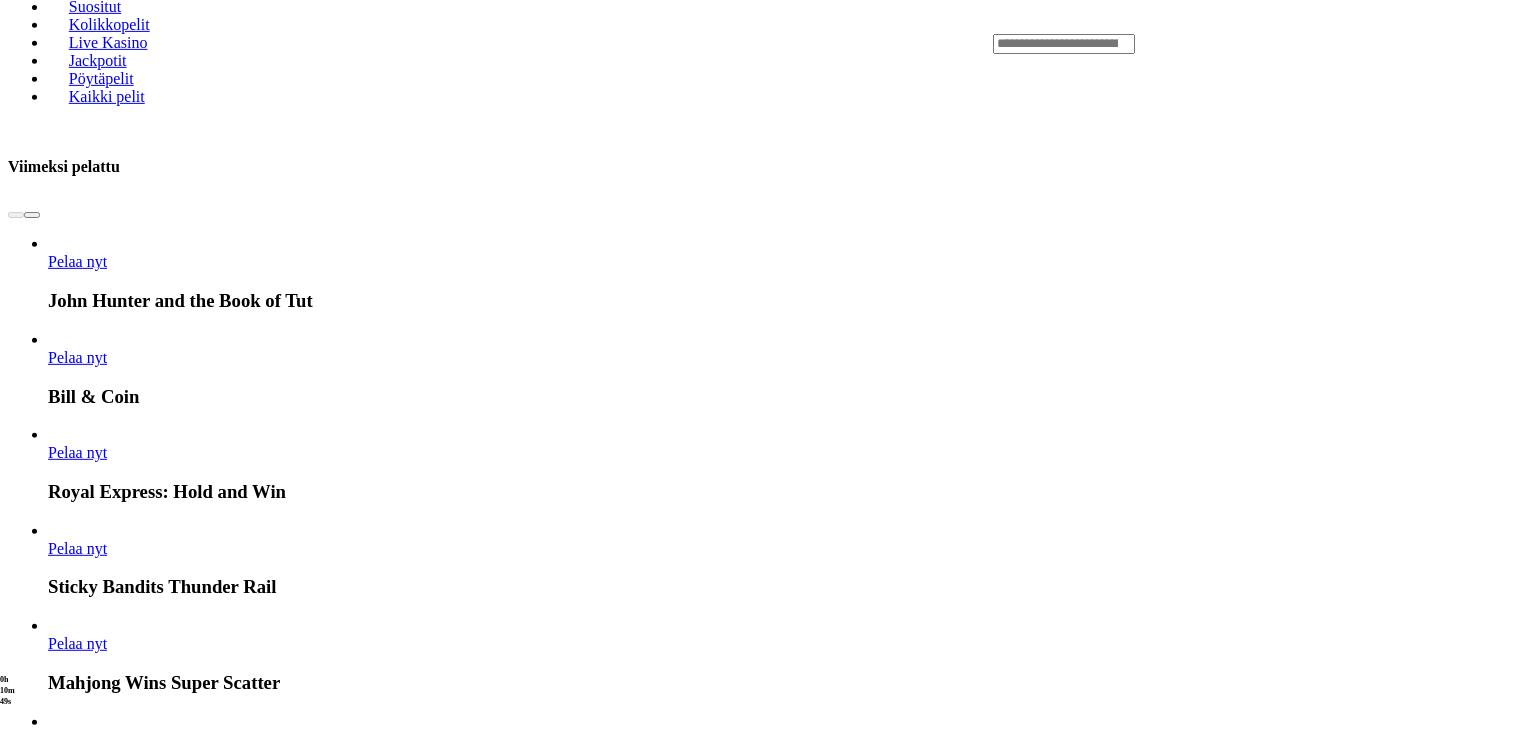click on "Näytä kaikki" at bounding box center (1498, 2460) 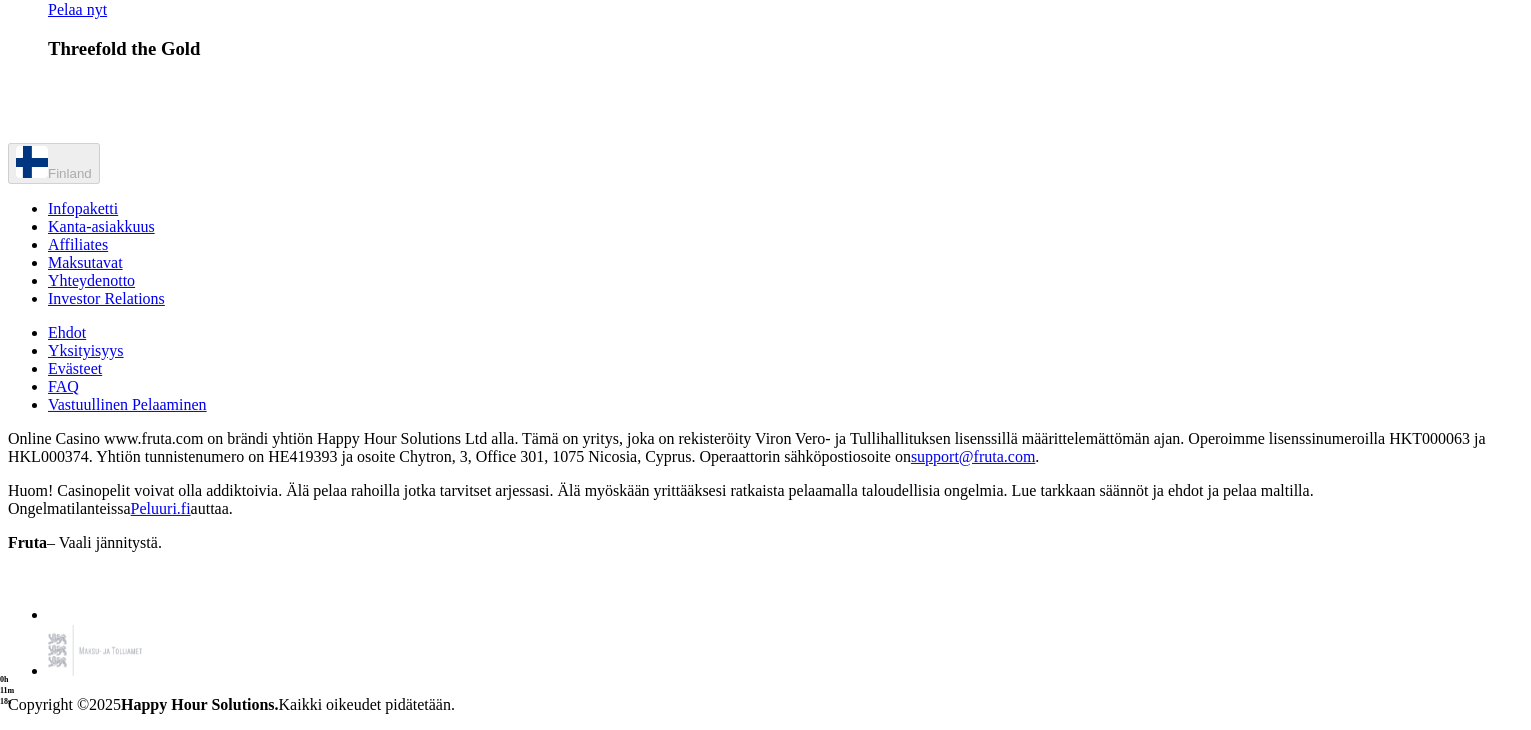 scroll, scrollTop: 2544, scrollLeft: 0, axis: vertical 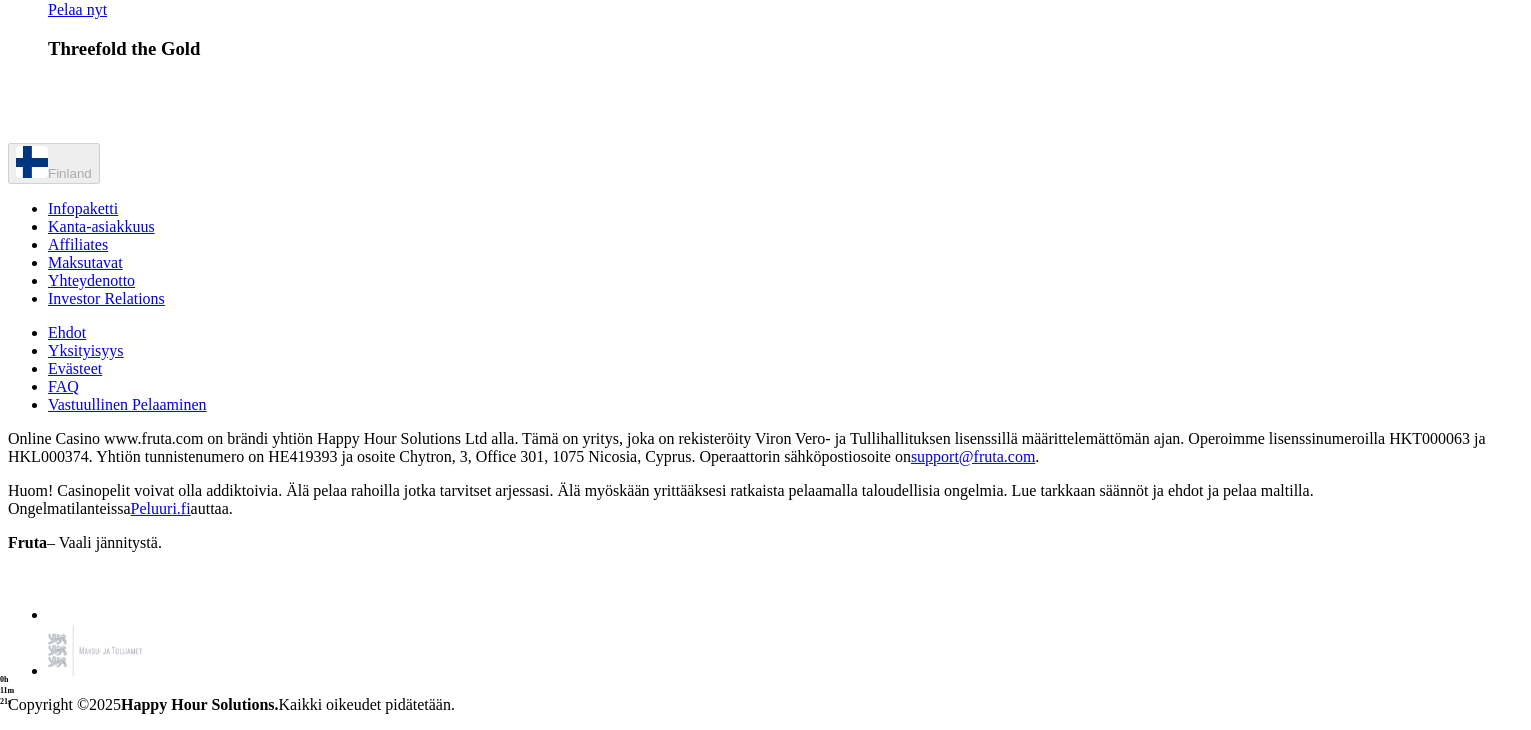click on "Pelaa nyt" at bounding box center [1317, -420] 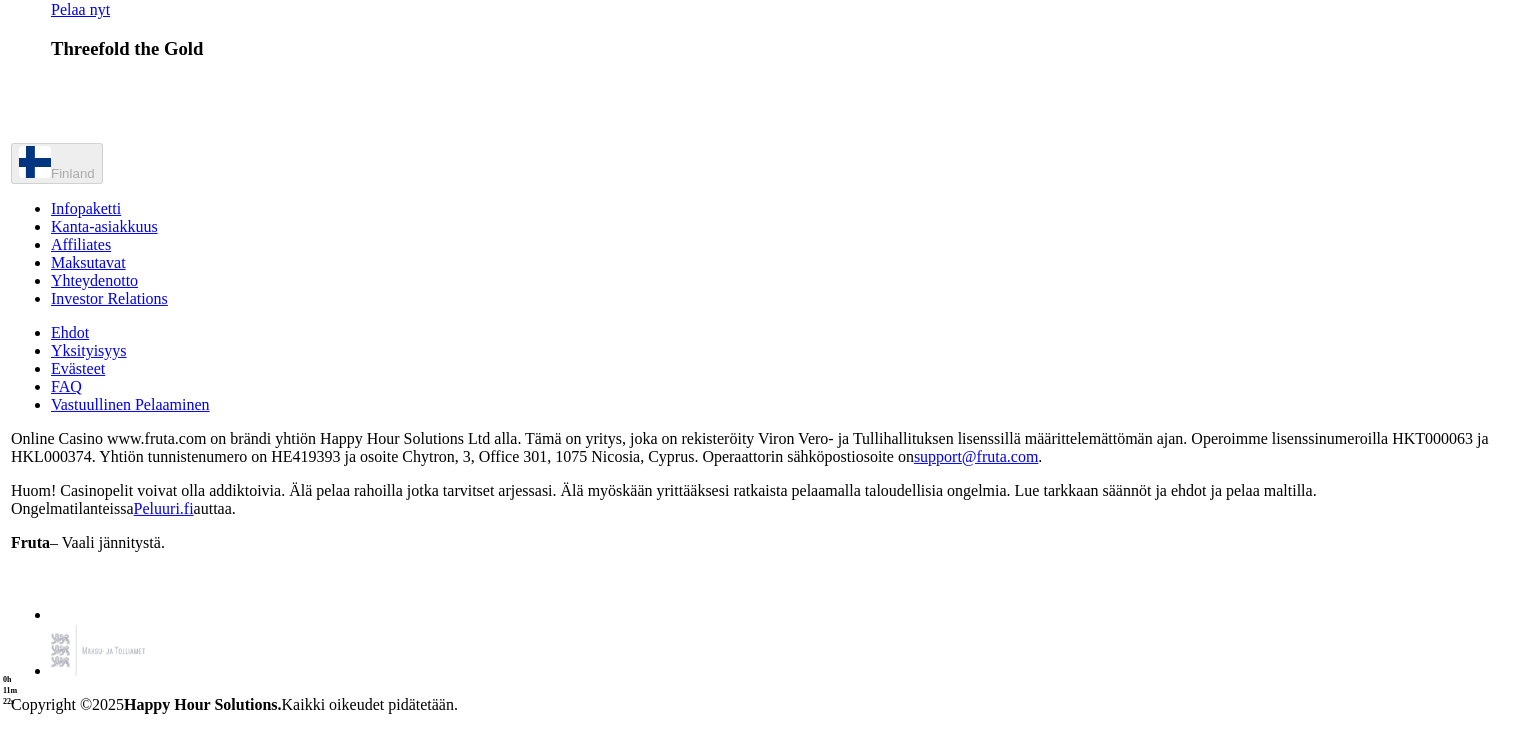 scroll, scrollTop: 0, scrollLeft: 0, axis: both 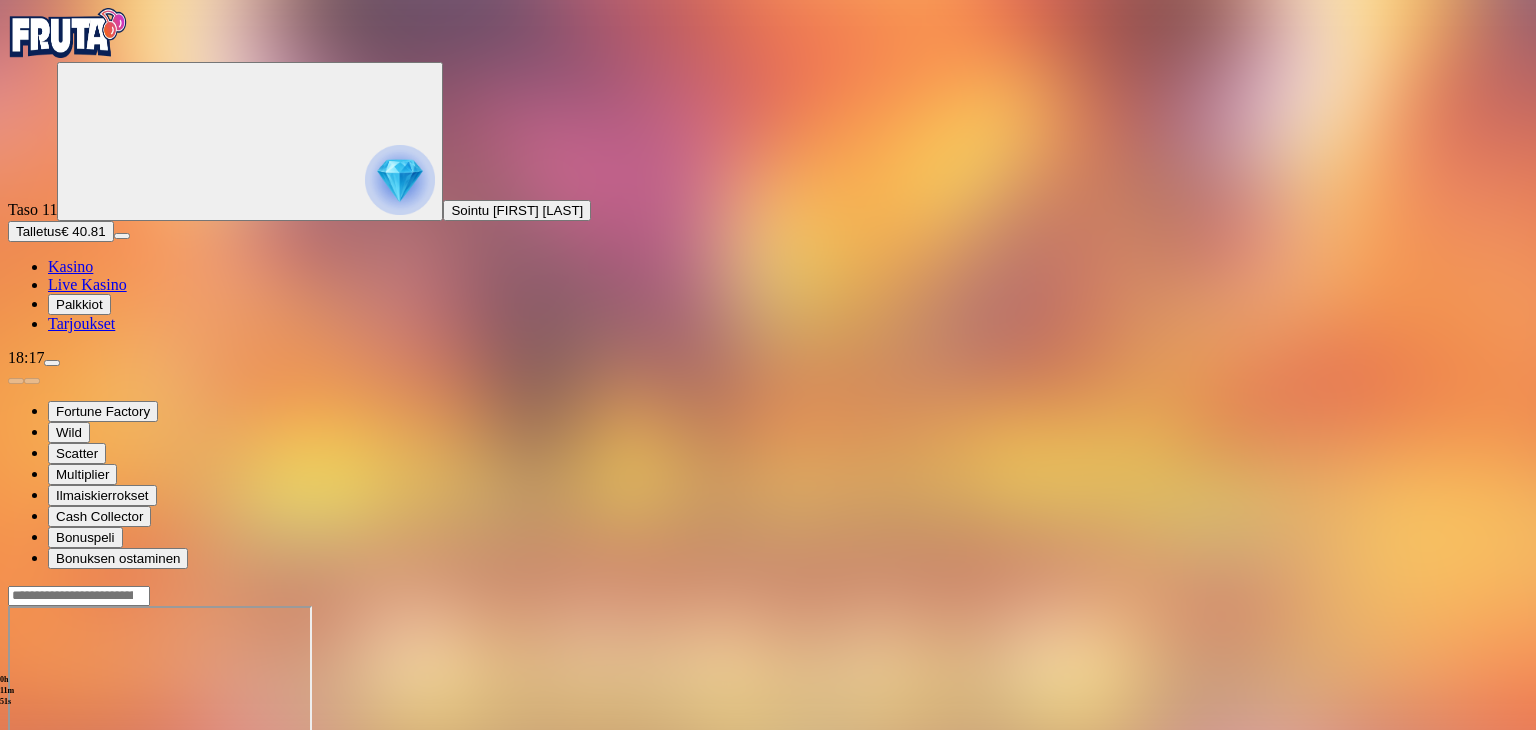 click at bounding box center [48, 778] 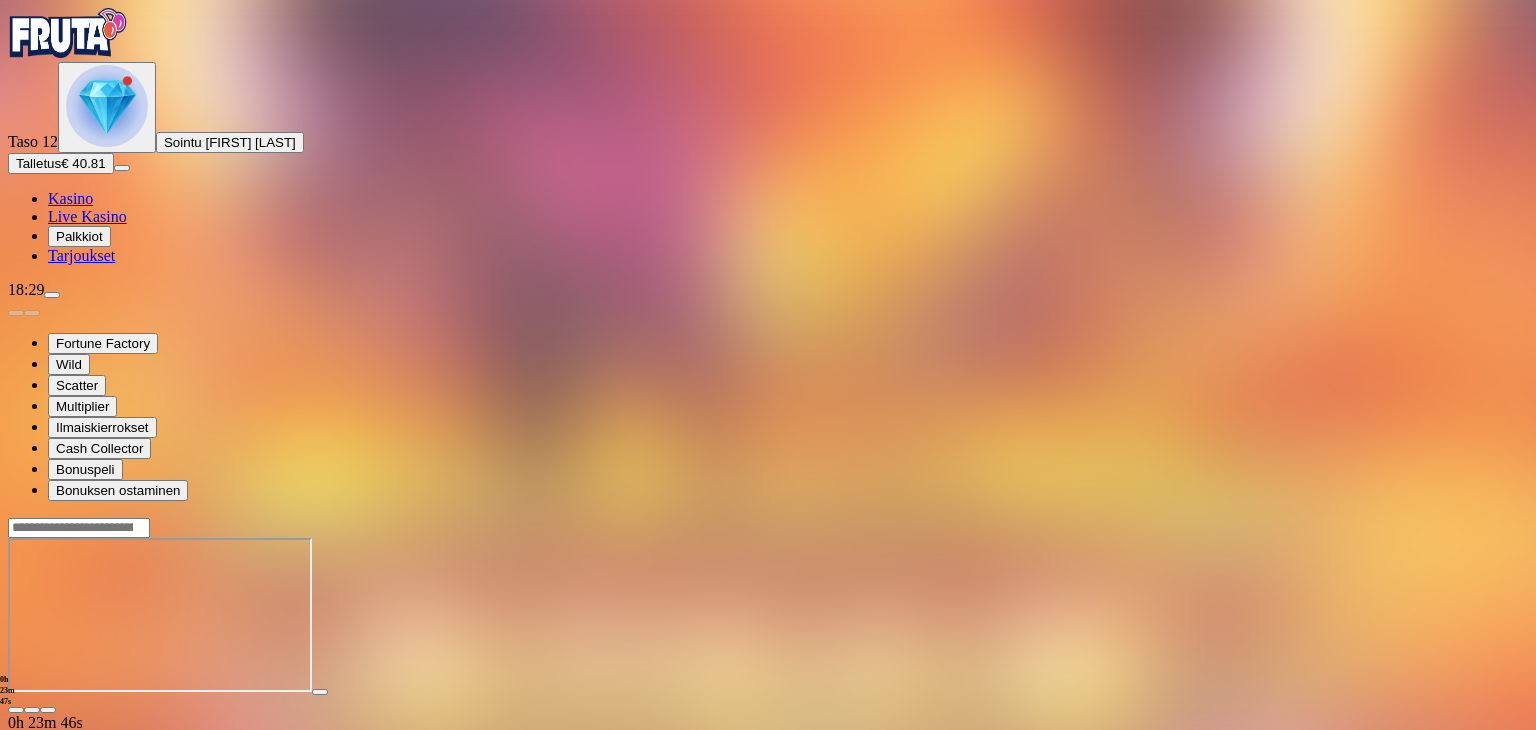 click at bounding box center (107, 106) 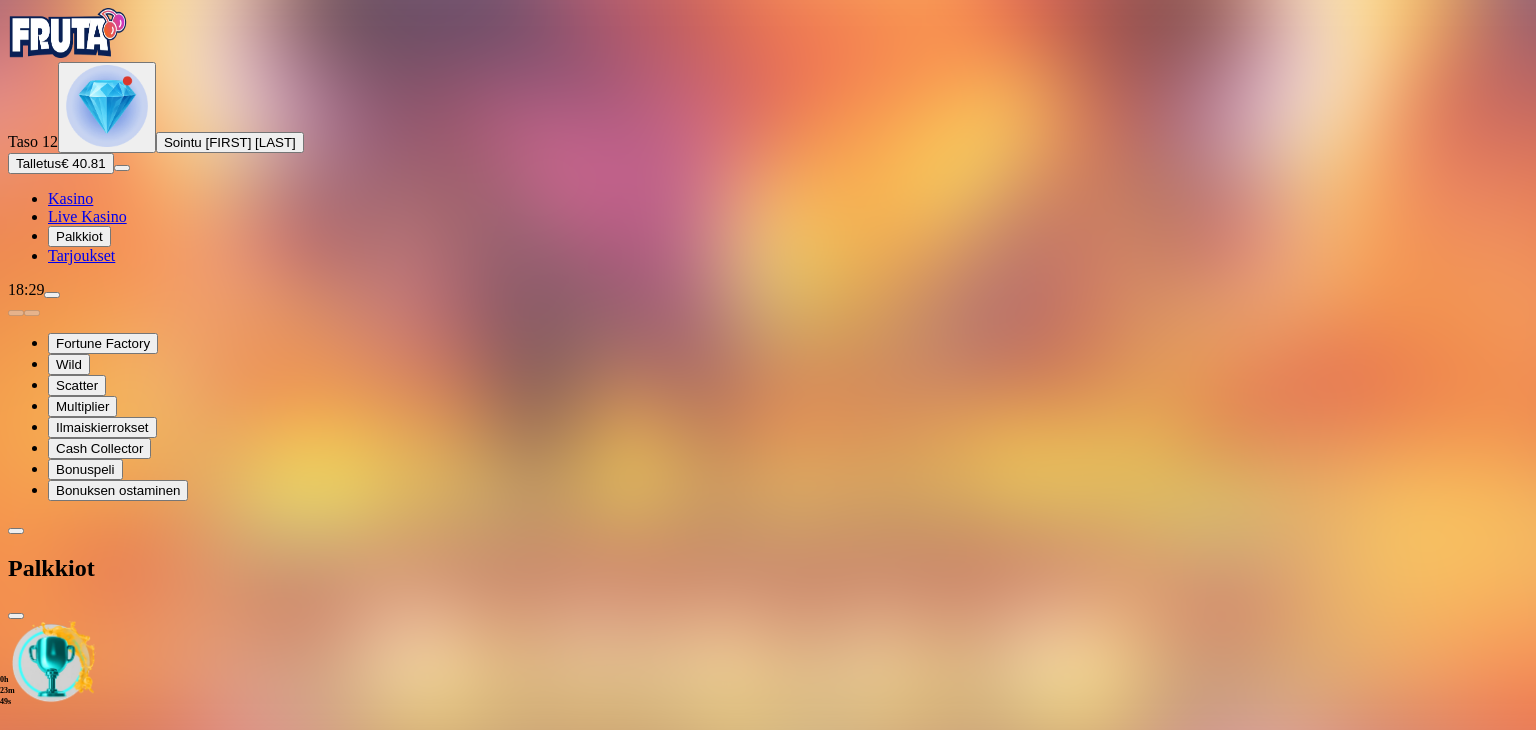 click at bounding box center (112, 821) 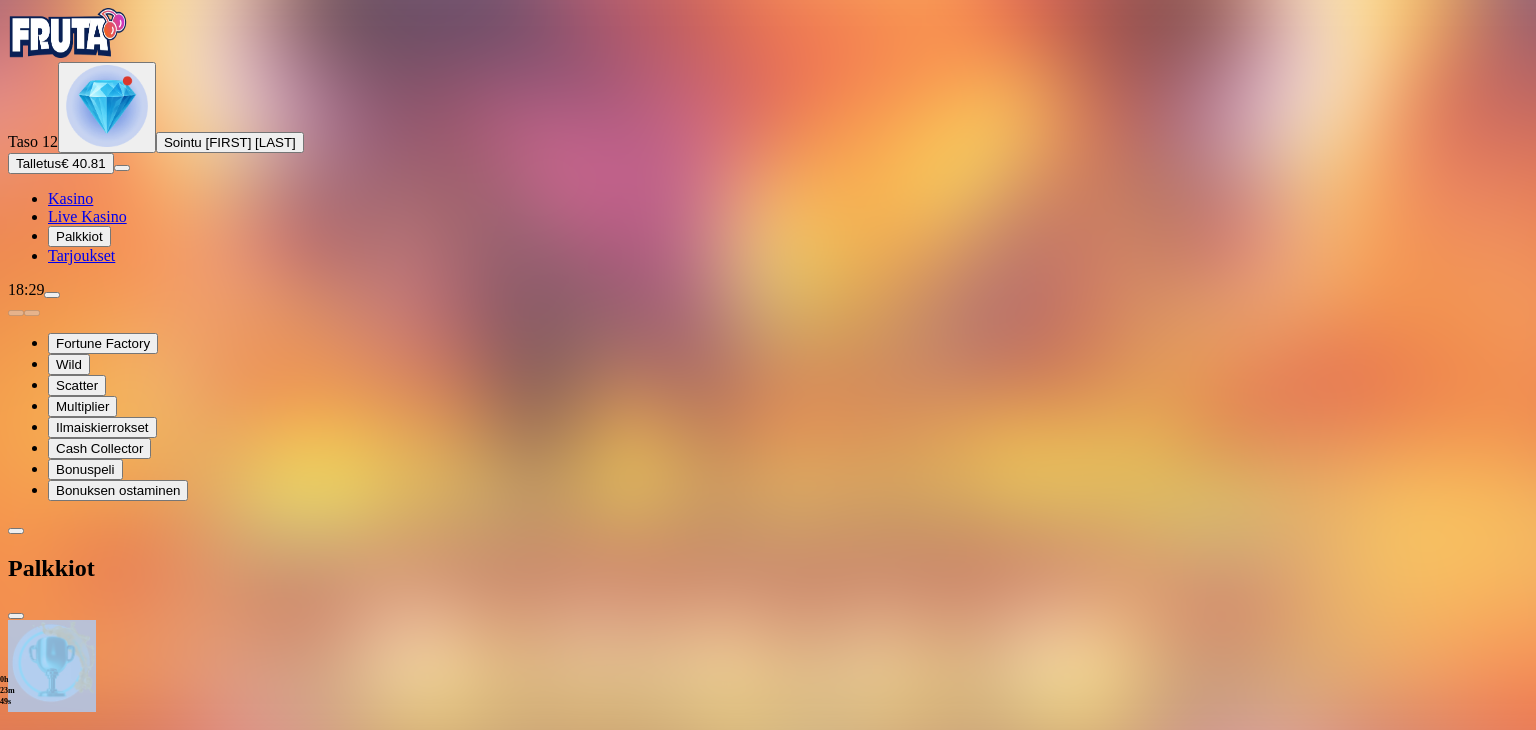 click on "Taso 12 Avaa seuraava palkkiosi Avaa palkinto Taso 13 Fruit Up   ja nappaat seuraavan palkkion" at bounding box center [768, 818] 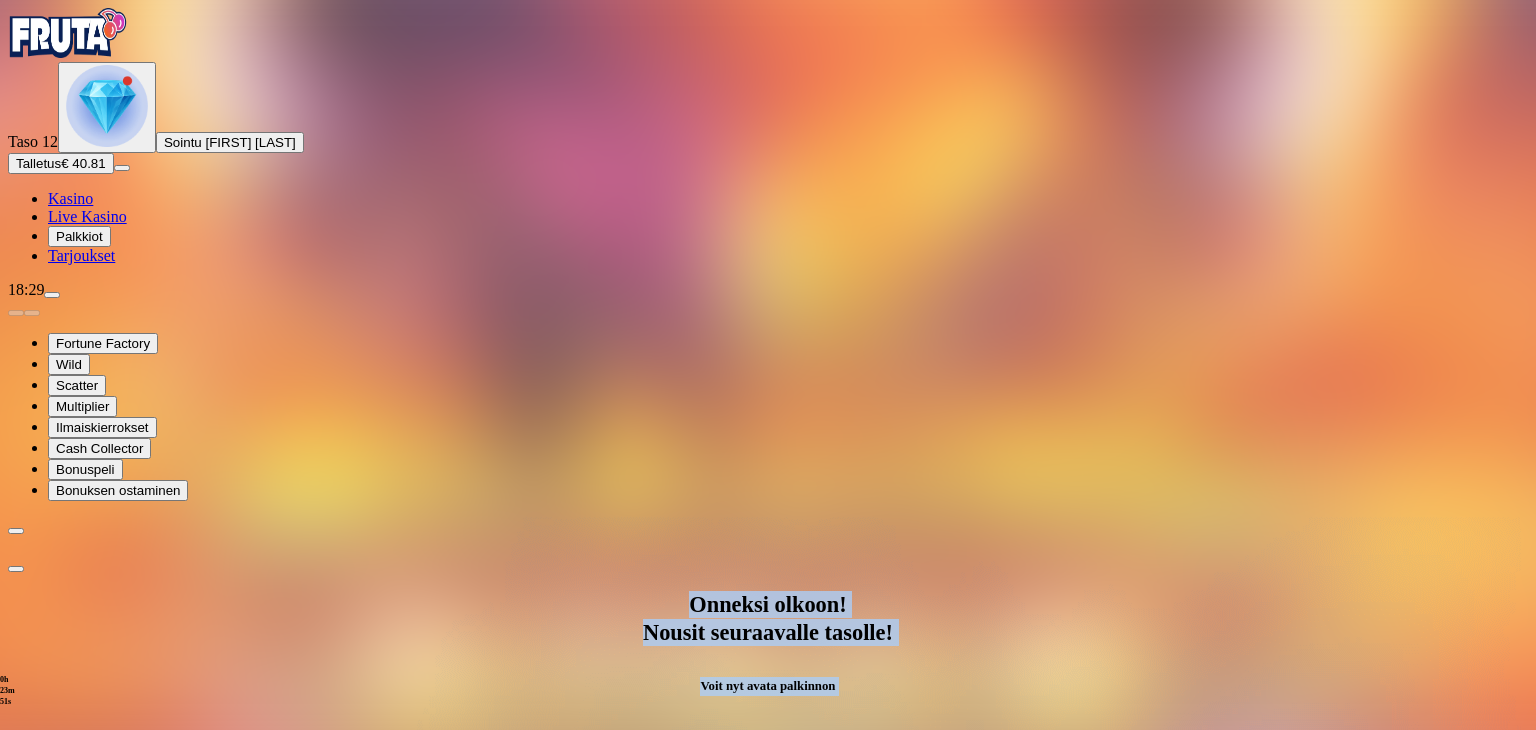 click on "Onneksi olkoon! Nousit seuraavalle tasolle! Voit nyt avata palkinnon Taso 12 Fruit Up   ja nappaat seuraavan palkkion Avaa palkinto" at bounding box center (768, 798) 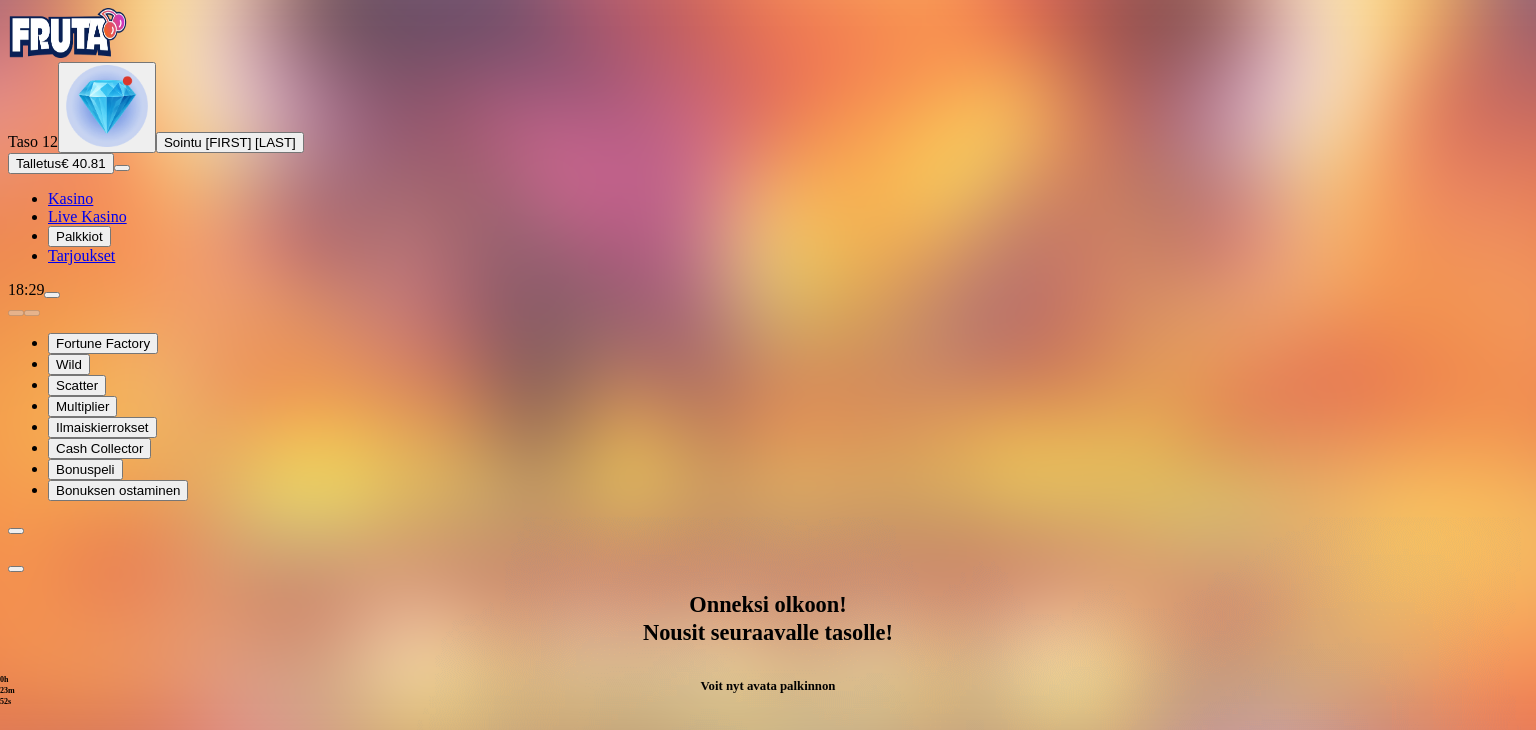 click on "Avaa palkinto" at bounding box center [768, 1013] 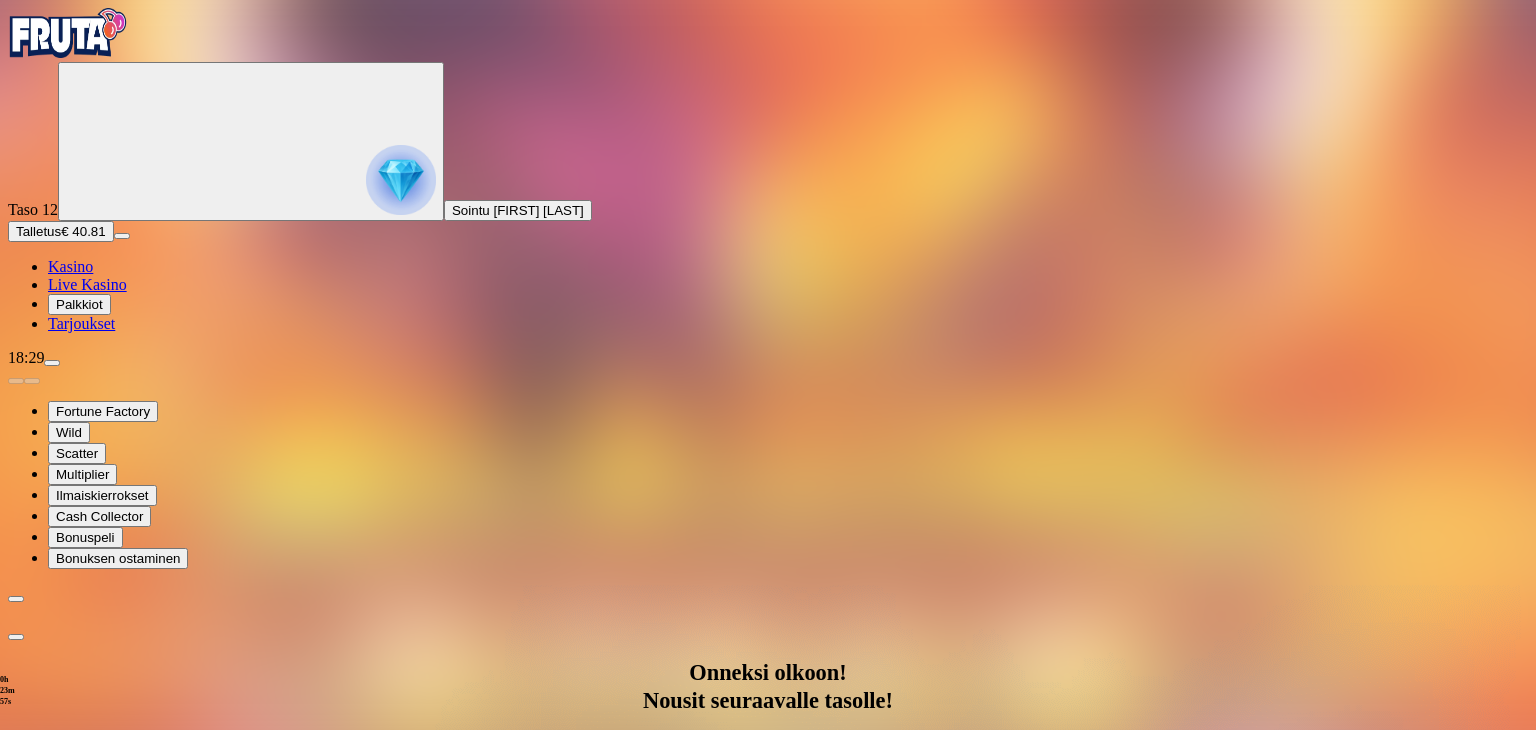 click at bounding box center [88, 1285] 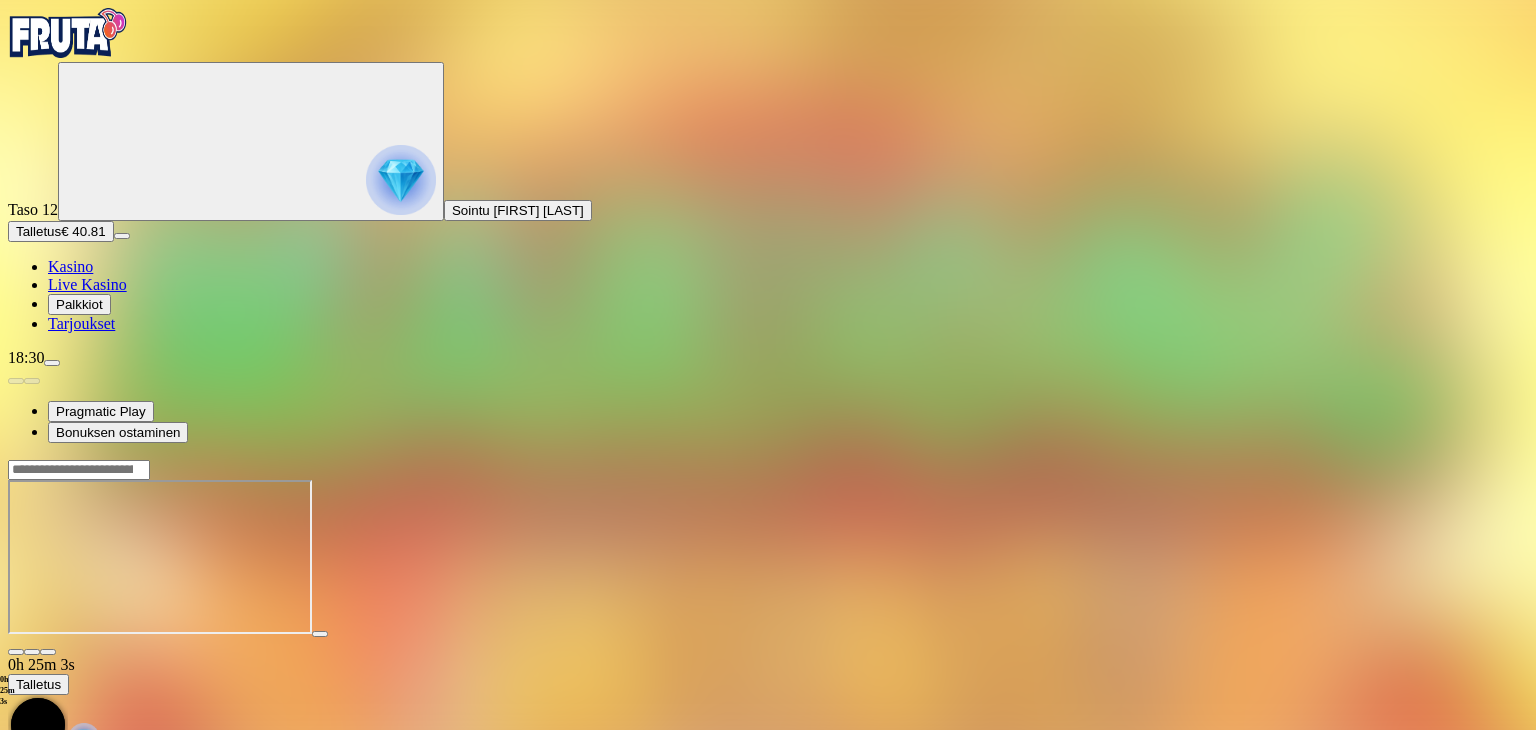 click at bounding box center (768, 559) 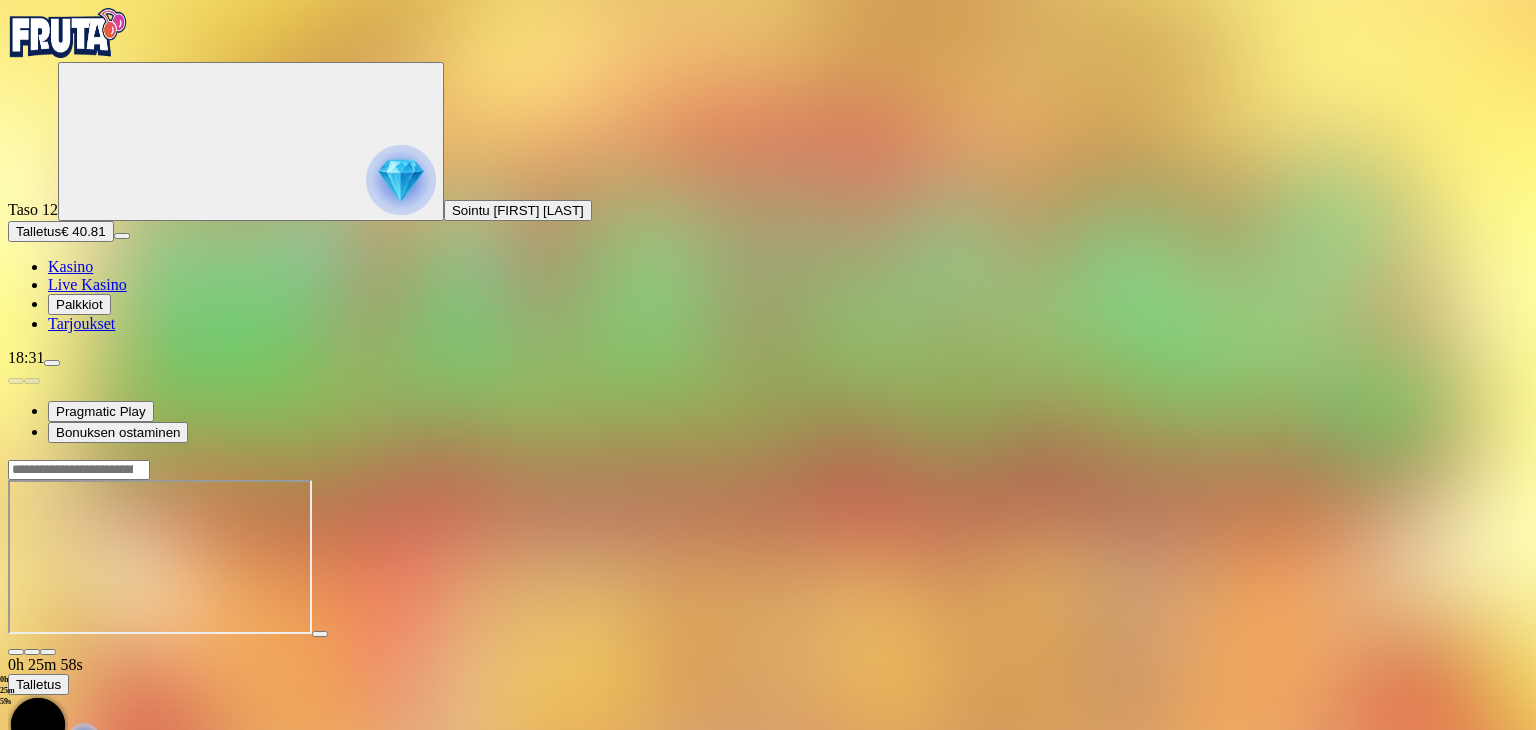 click at bounding box center (52, 363) 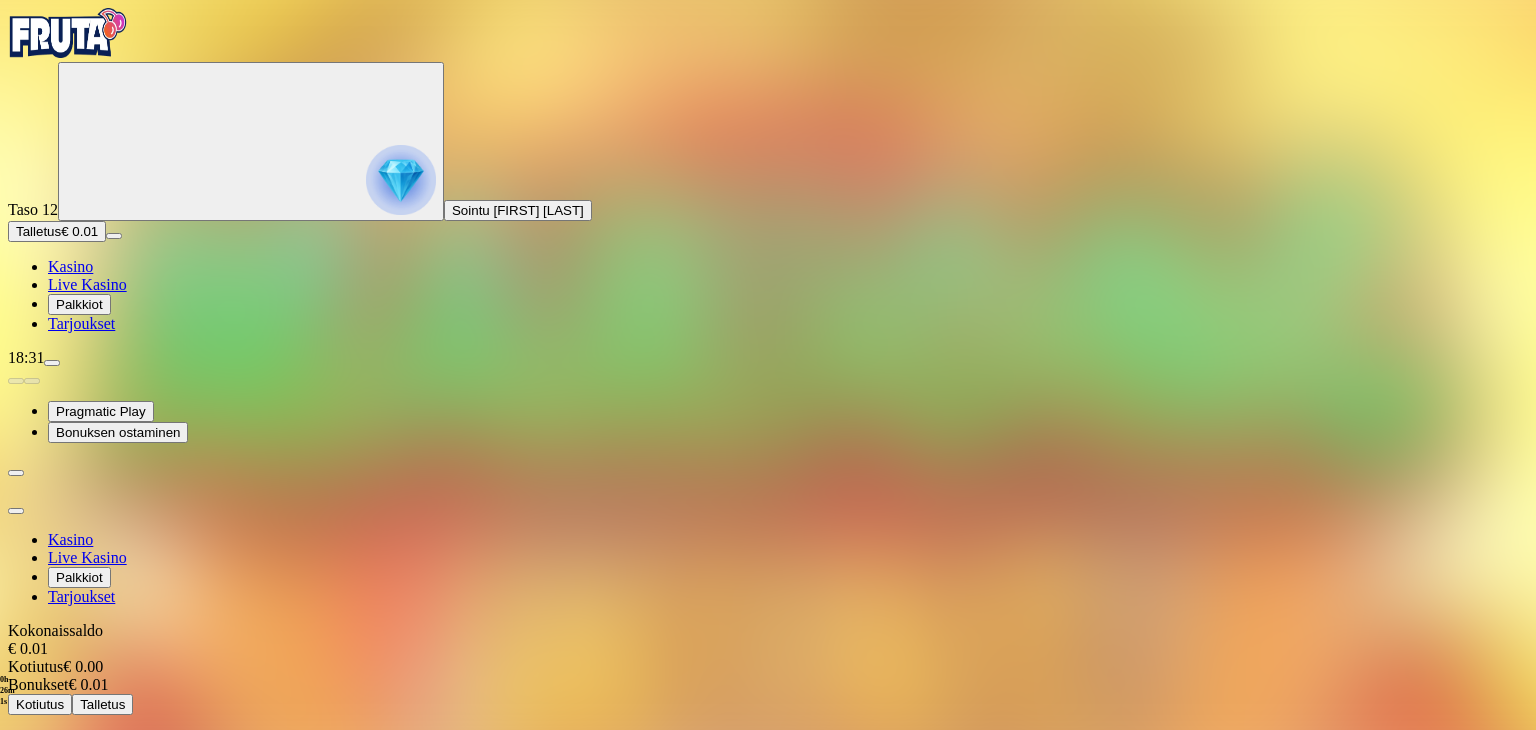 click on "€ 0.01" at bounding box center (130, 741) 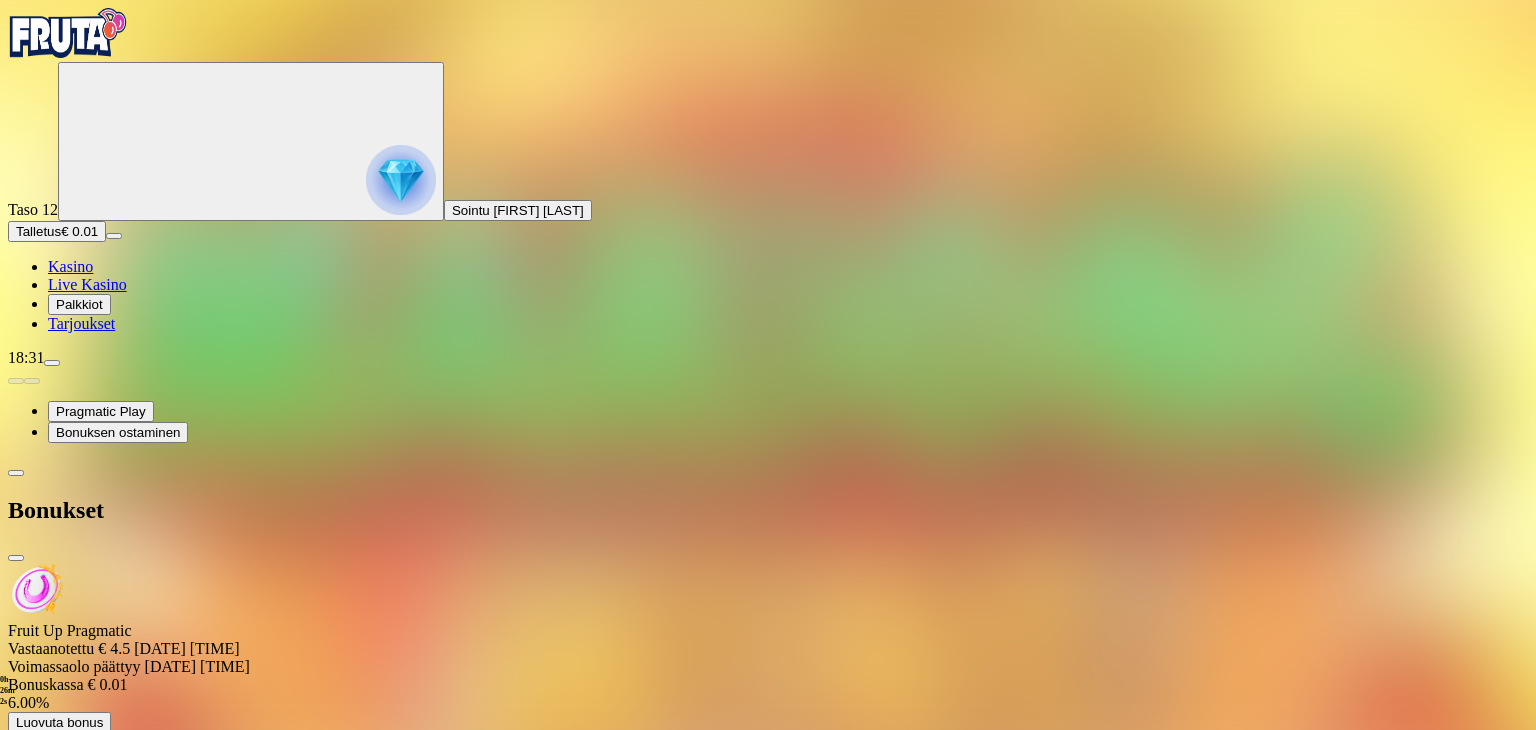 click on "Luovuta bonus" at bounding box center (59, 722) 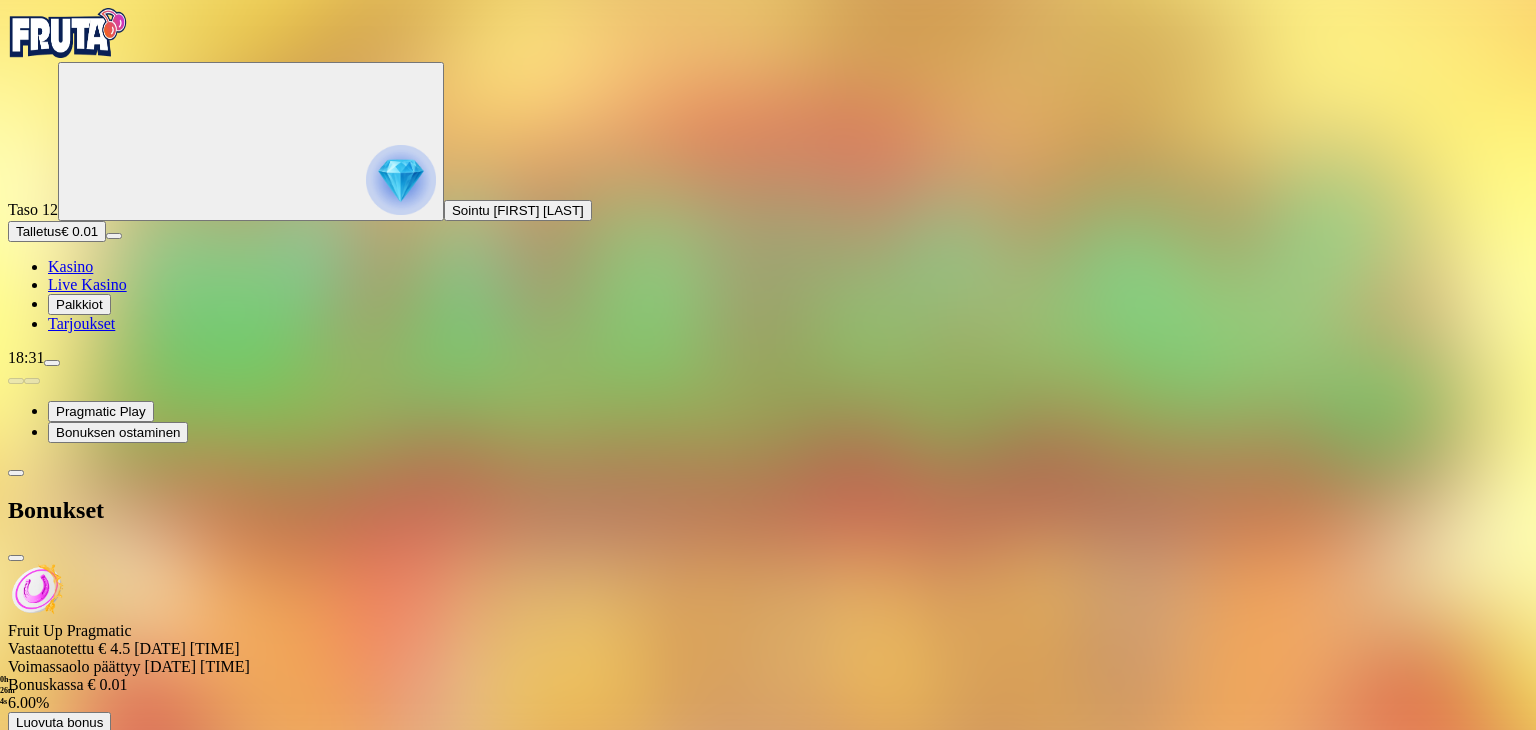 click on "Luovuta bonus" at bounding box center [528, 866] 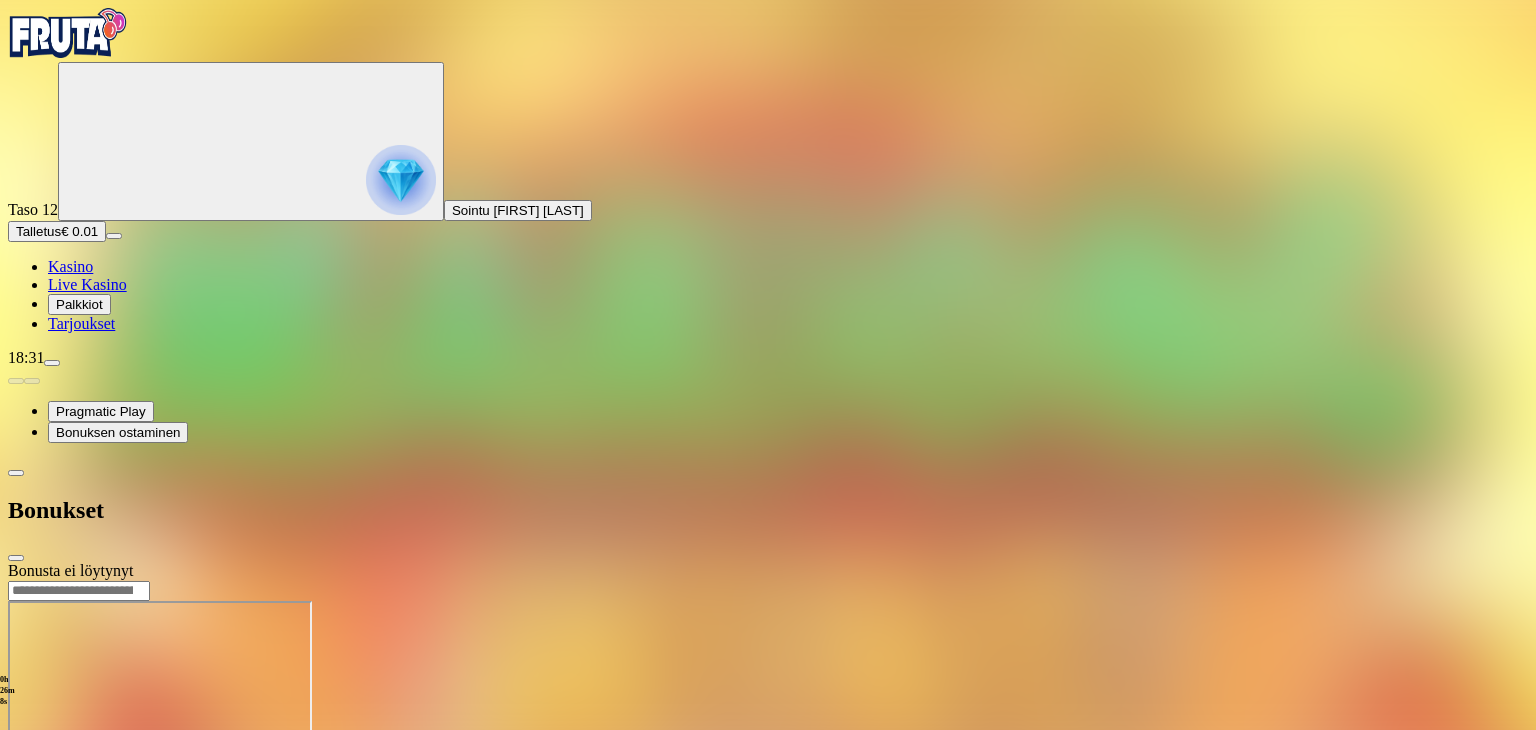 click at bounding box center [768, 580] 